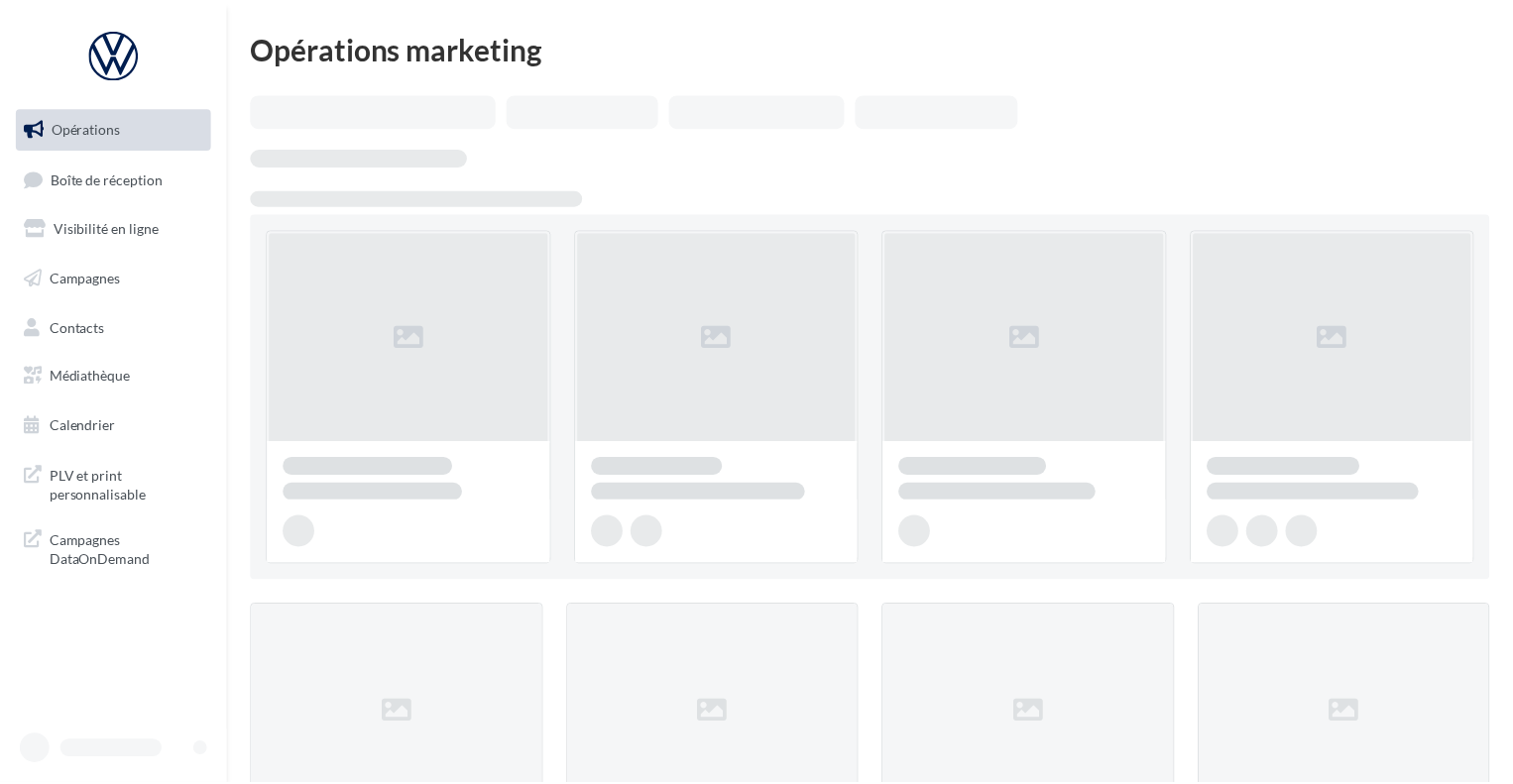 scroll, scrollTop: 0, scrollLeft: 0, axis: both 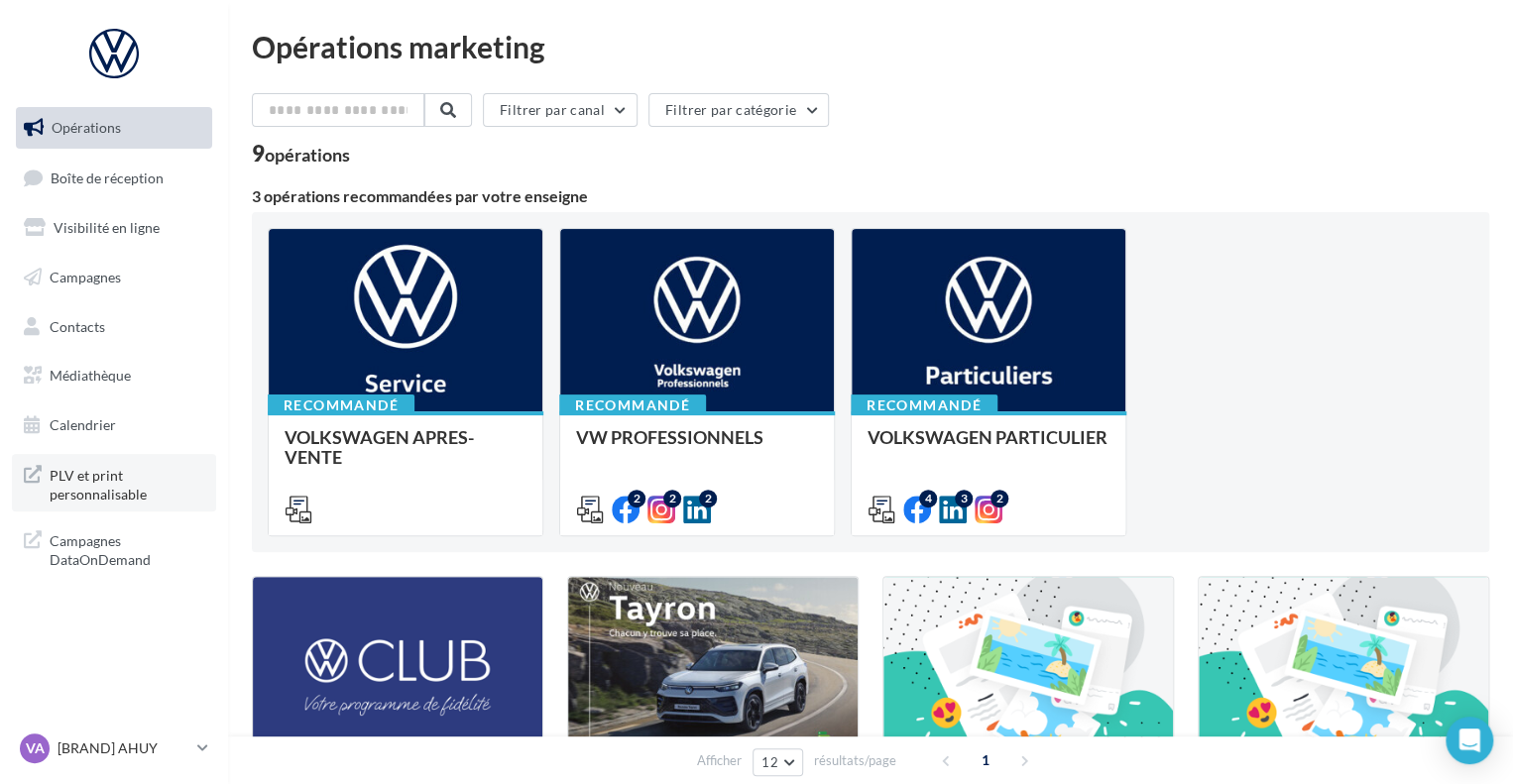 click on "PLV et print personnalisable" at bounding box center [127, 483] 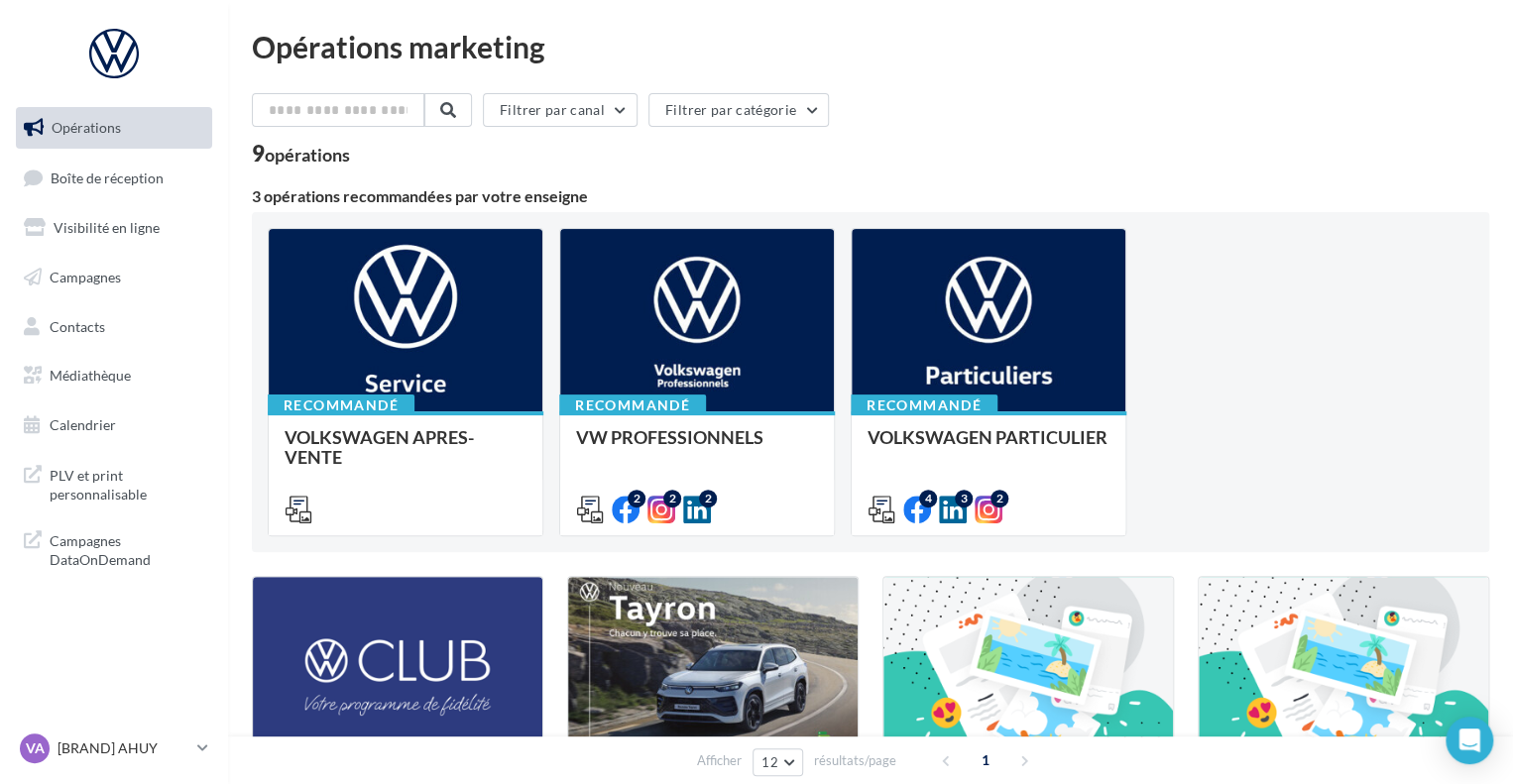click on "Opérations
Boîte de réception
Visibilité en ligne
Campagnes
Contacts
Médiathèque
Calendrier" at bounding box center (114, 392) 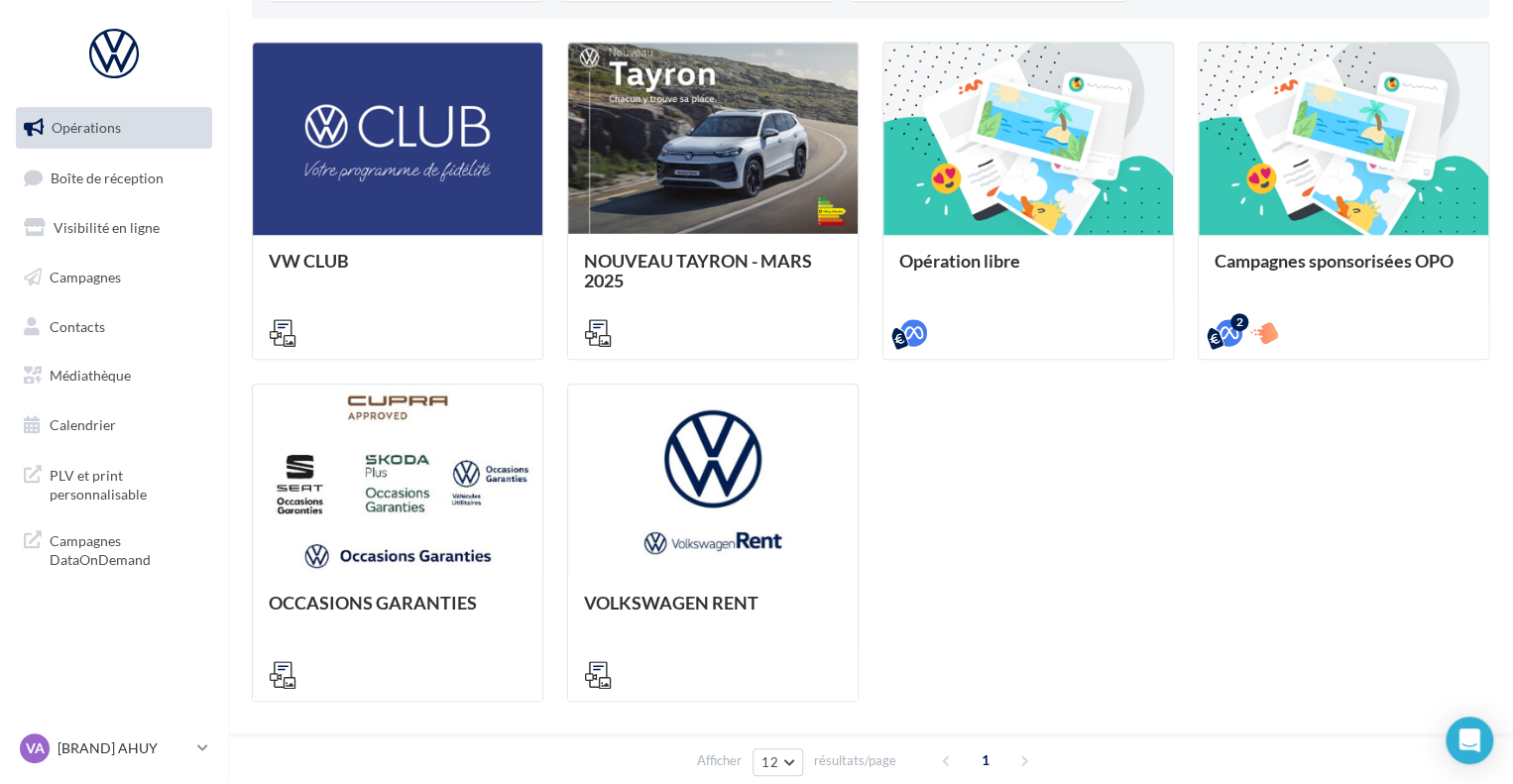 scroll, scrollTop: 0, scrollLeft: 0, axis: both 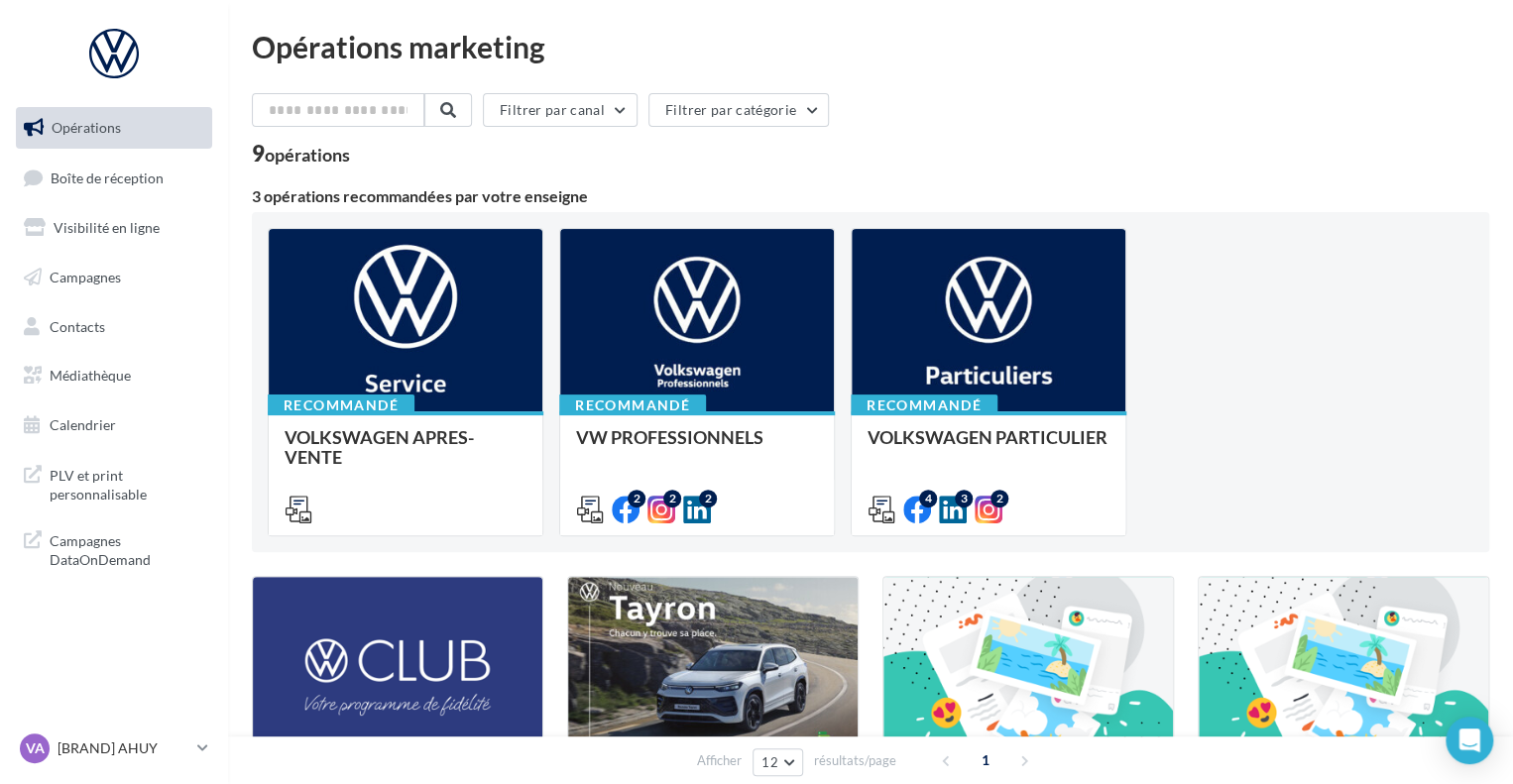 click on "Recommandé          [BRAND] APRES-VENTE        Accéder à l'ensemble des fichiers utiles via votre  Médiathèque > Partagés avec moi > [BRAND]_SERVICE                                Recommandé          [BRAND] PROFESSIONNELS        Retrouver les supports pour le [BRAND] Pro via la "Médiathèque" (en haut à droite) et cliquez sur "partagés avec moi".                   2         2         2                      Recommandé          [BRAND] PARTICULIER        Retrouver les supports pour le [BRAND] Particuliers via la "Médiathèque" (en haut à droite) et cliquez sur "partagés avec moi".                   4         3         2" at bounding box center [871, 382] 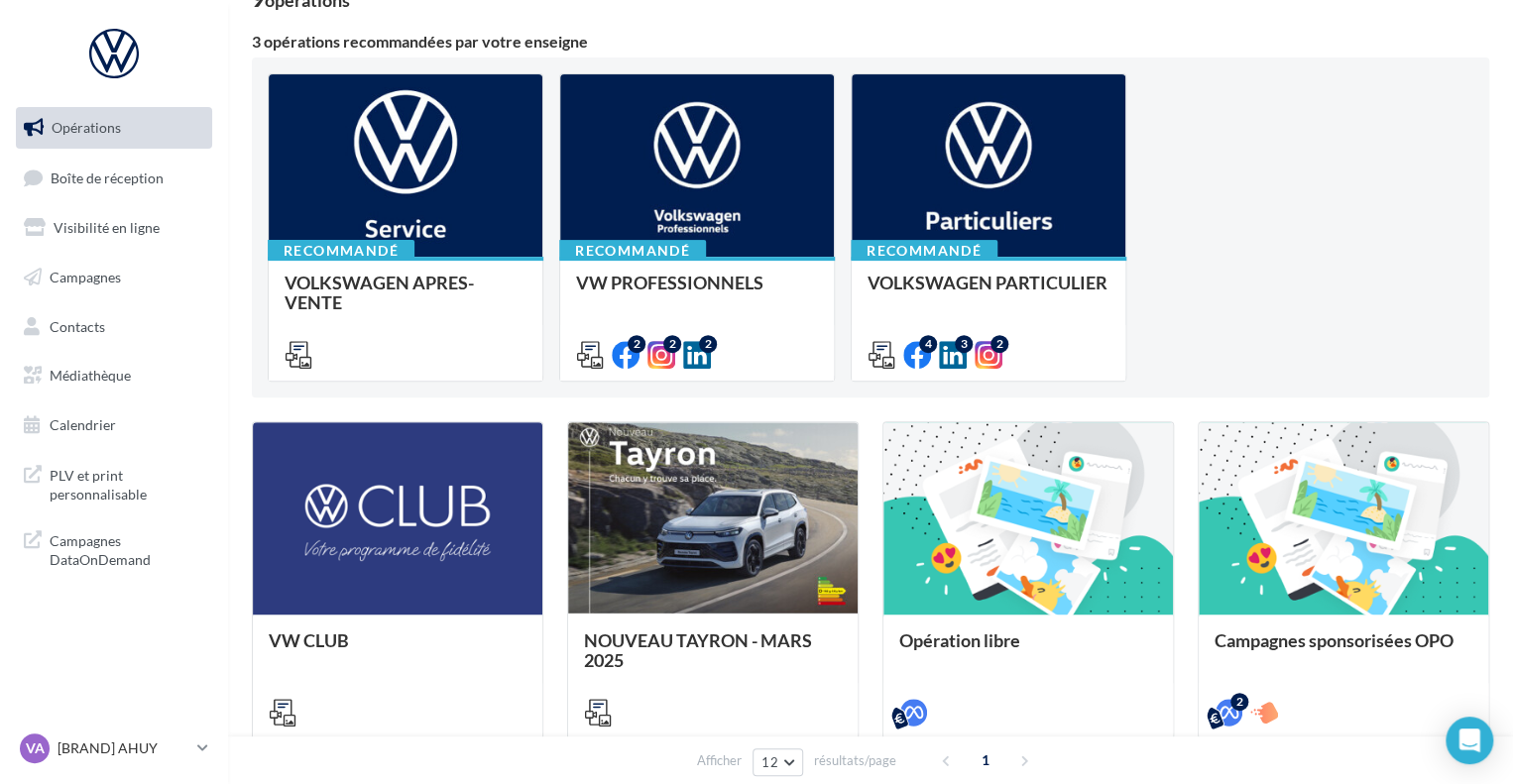 scroll, scrollTop: 0, scrollLeft: 0, axis: both 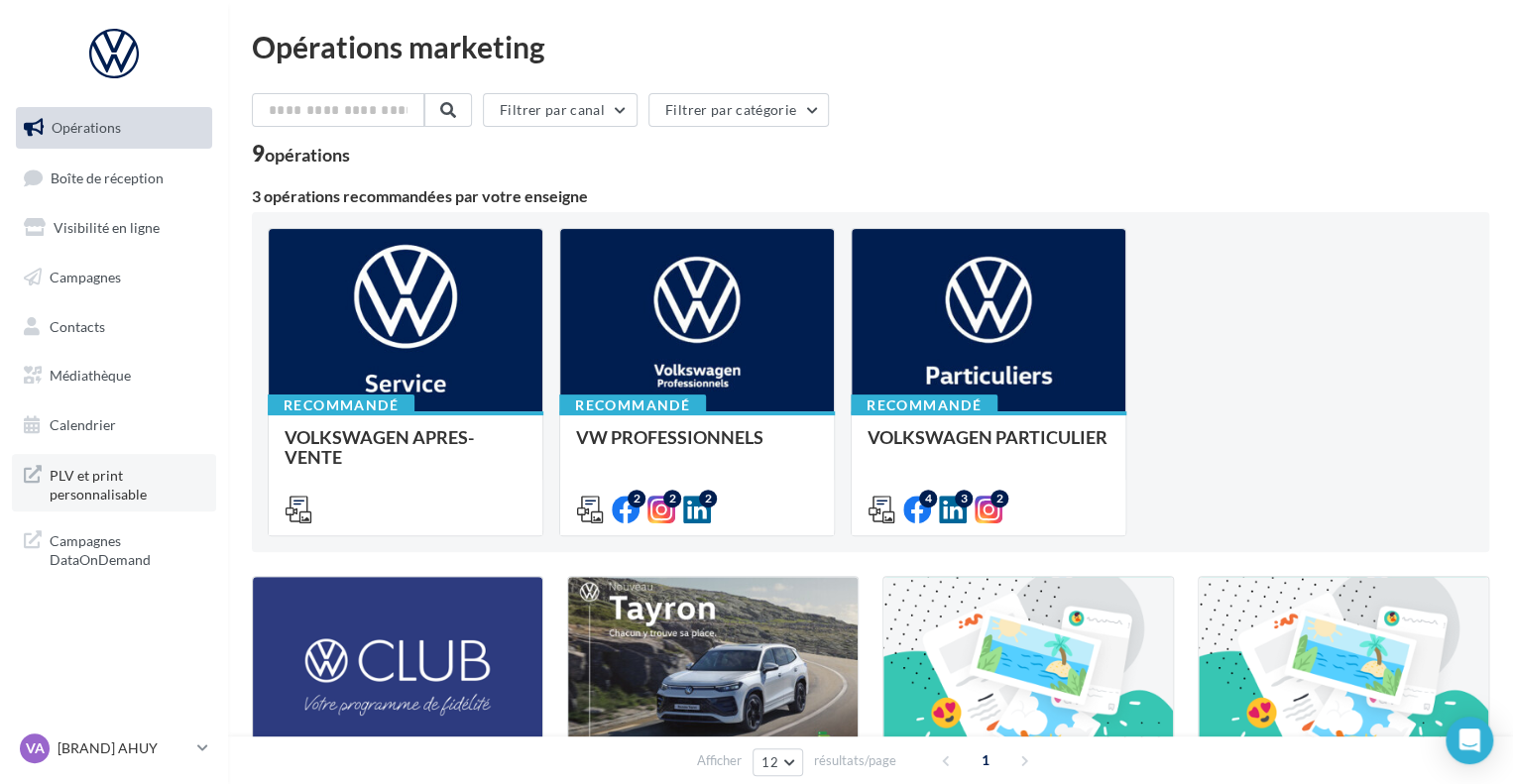 click on "PLV et print personnalisable" at bounding box center (114, 483) 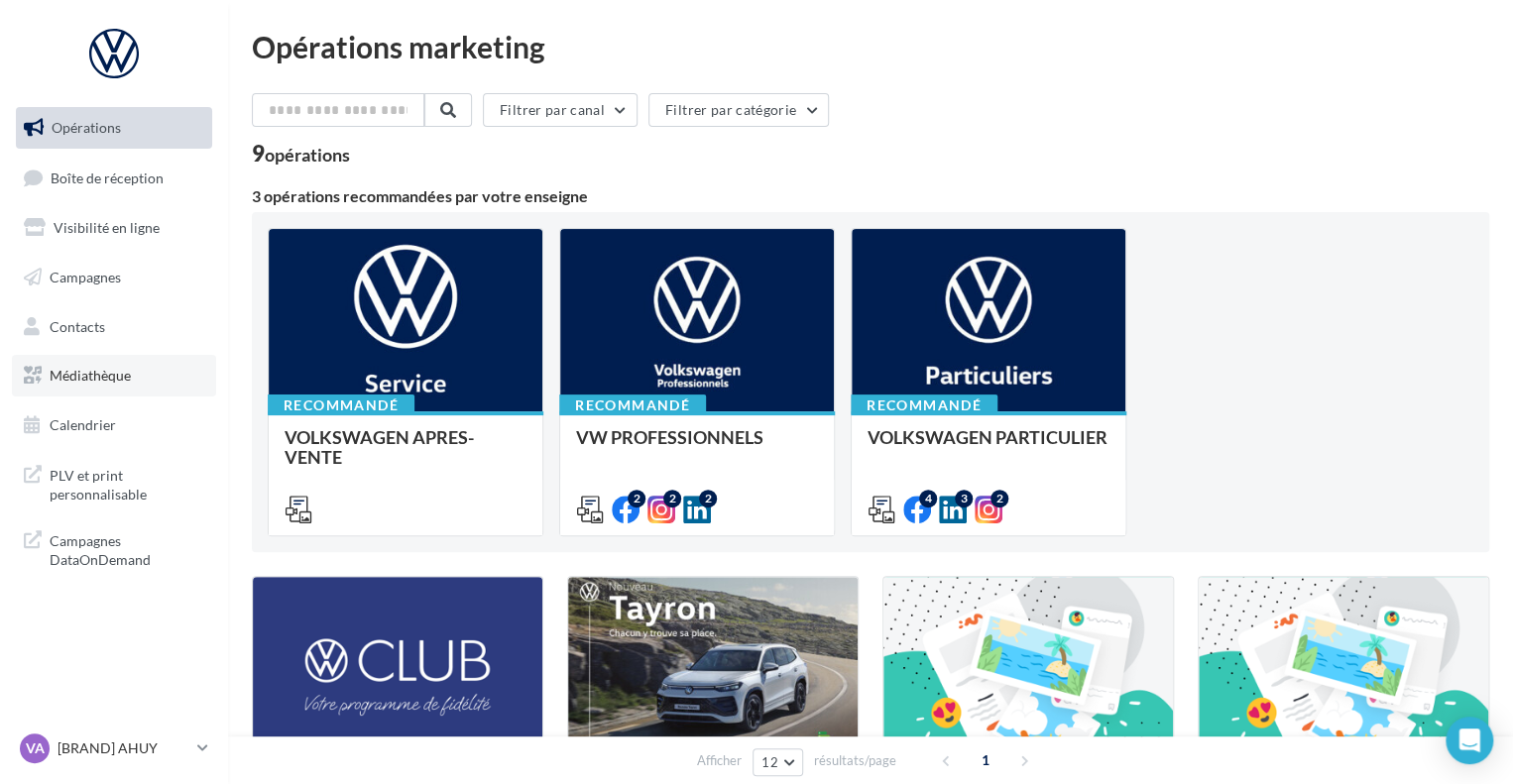 click on "Médiathèque" at bounding box center (90, 375) 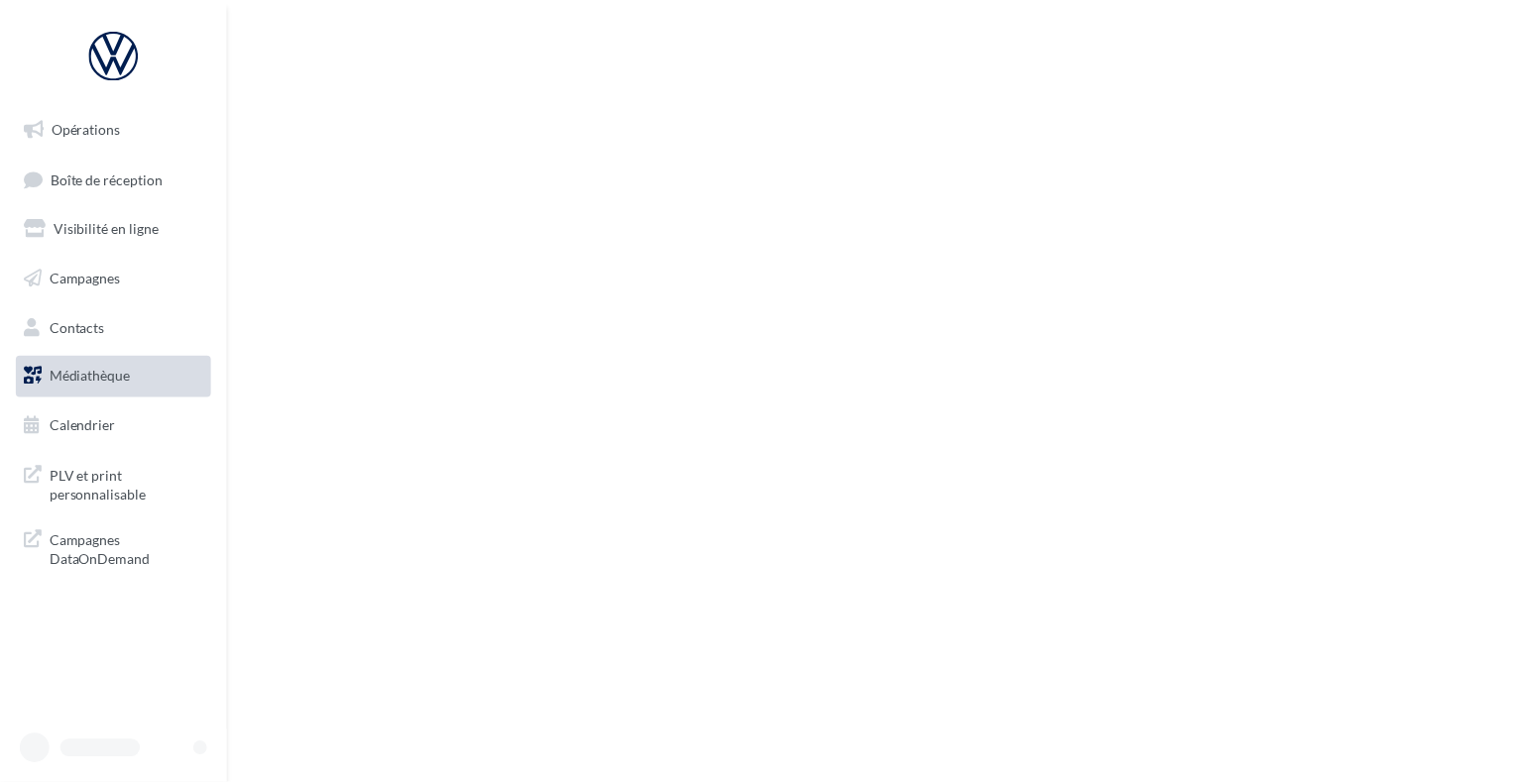 scroll, scrollTop: 0, scrollLeft: 0, axis: both 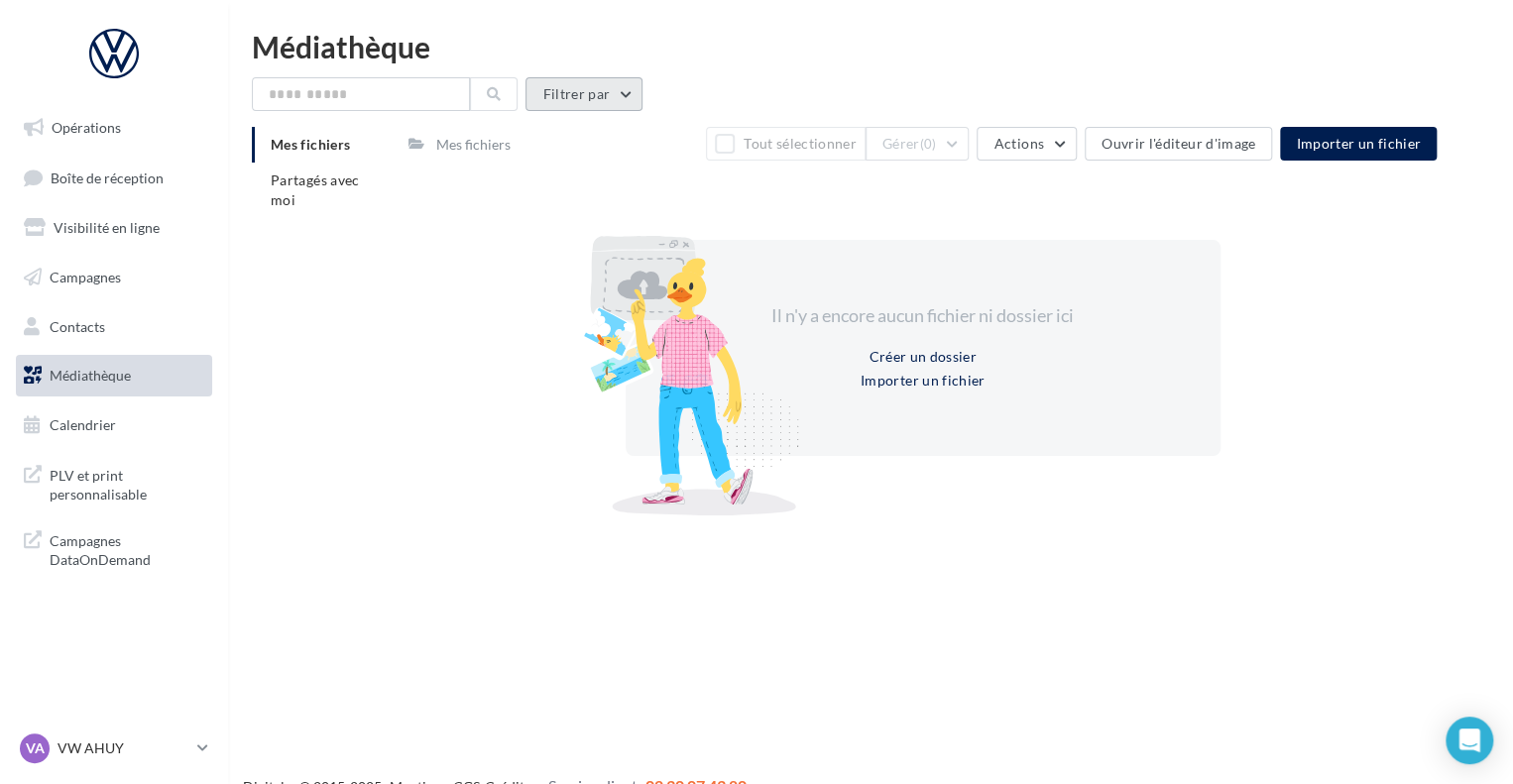 click on "Filtrer par" at bounding box center [584, 94] 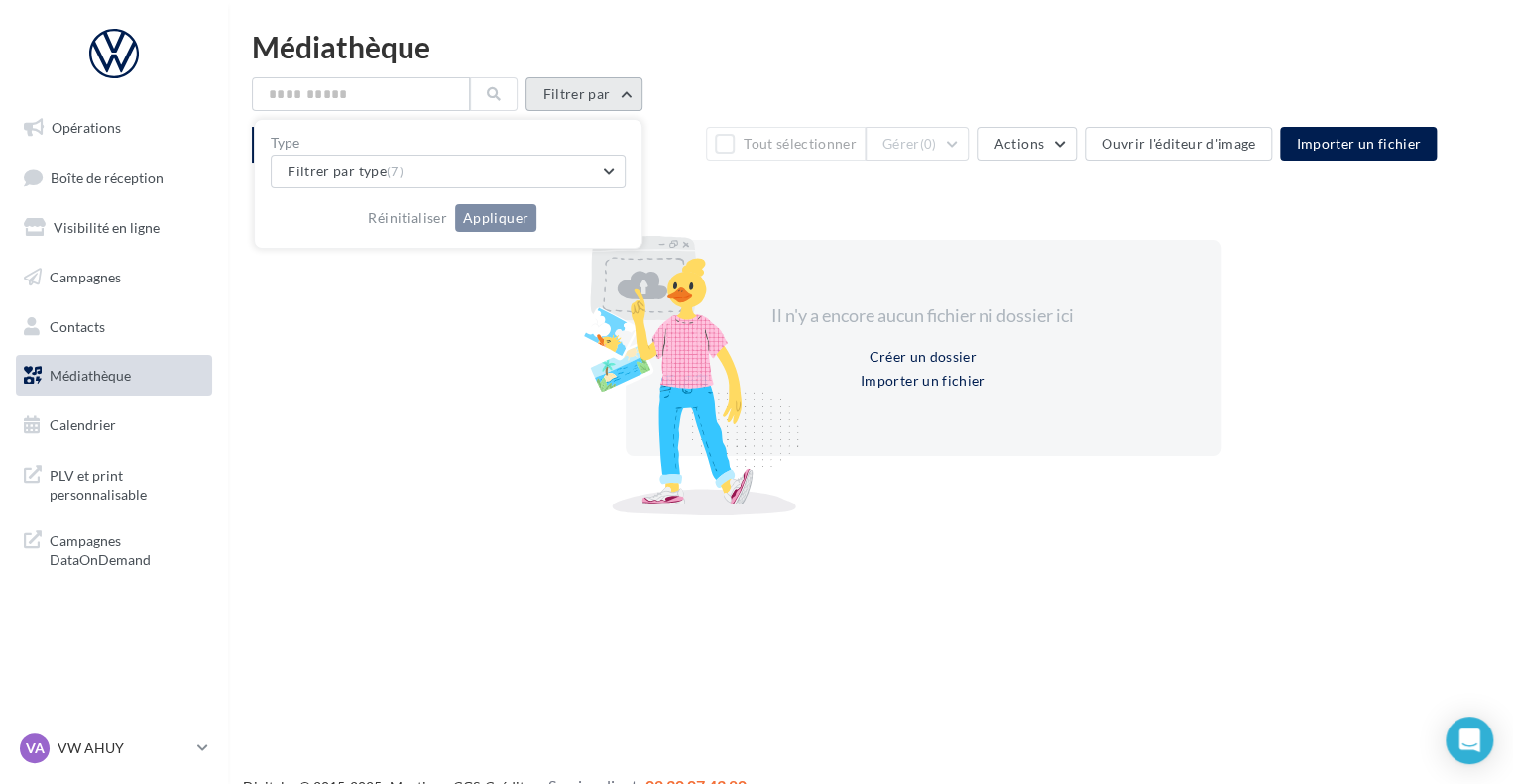 click on "Filtrer par" at bounding box center [584, 94] 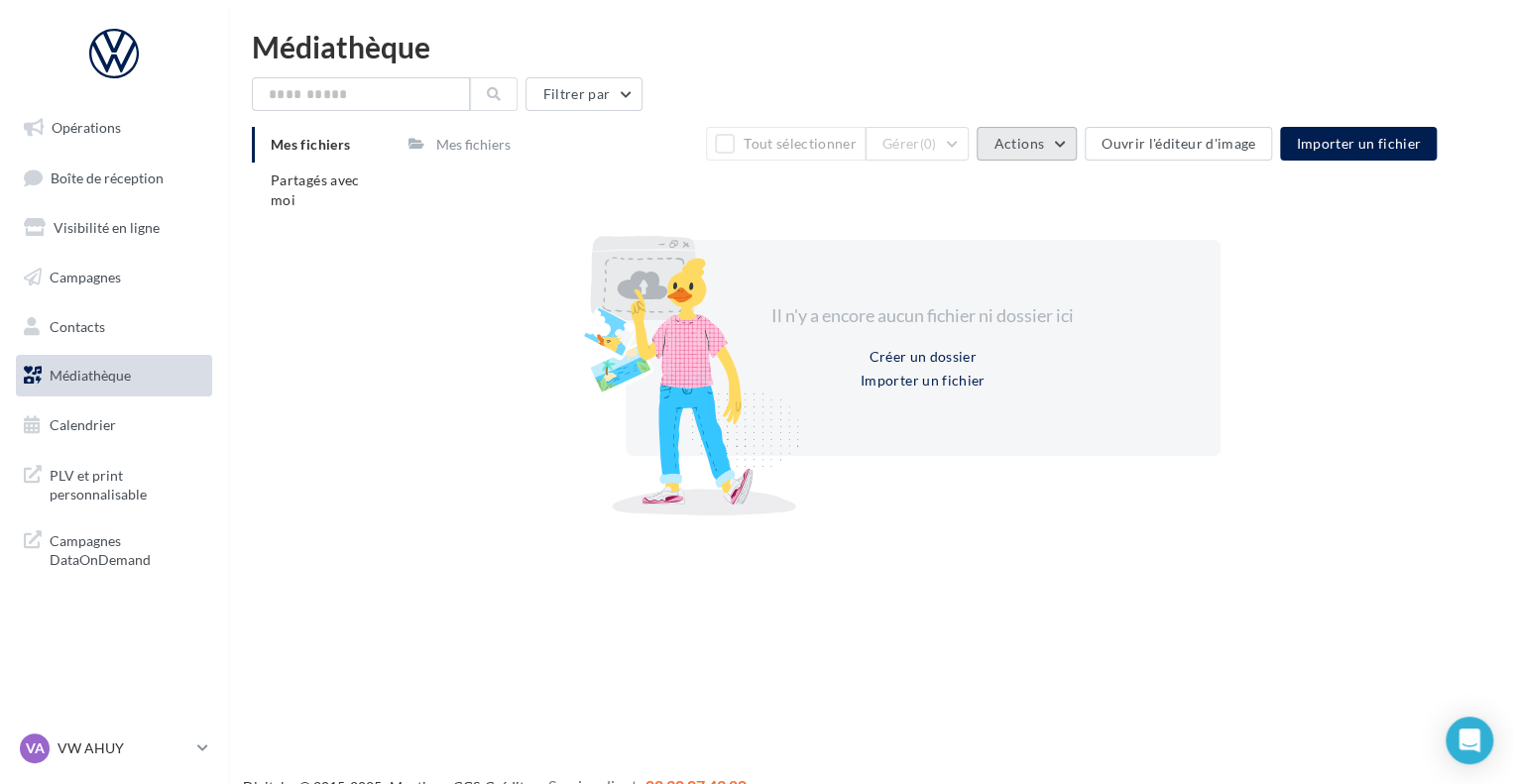 click on "Actions" at bounding box center (1026, 144) 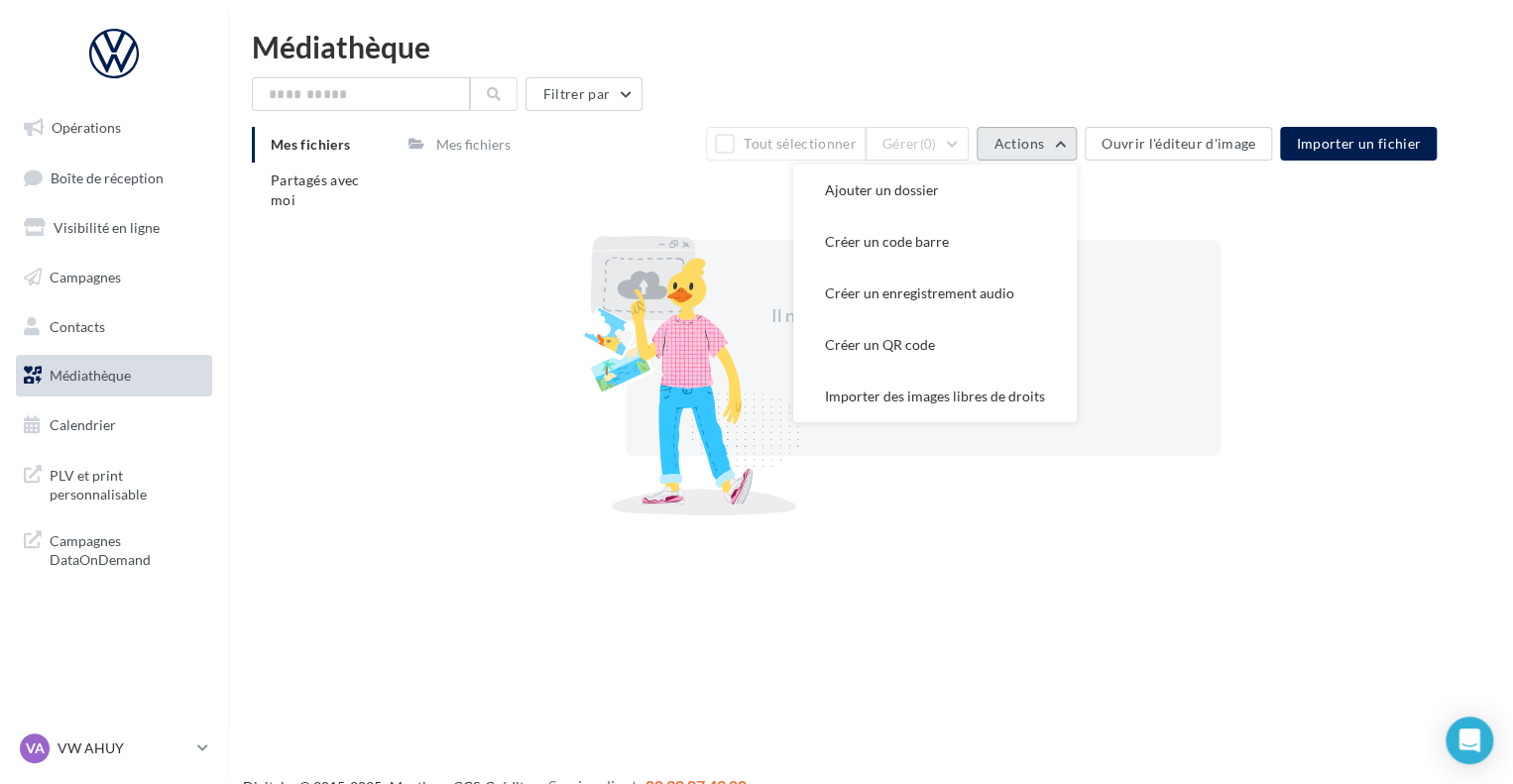 click on "Actions" at bounding box center (1026, 144) 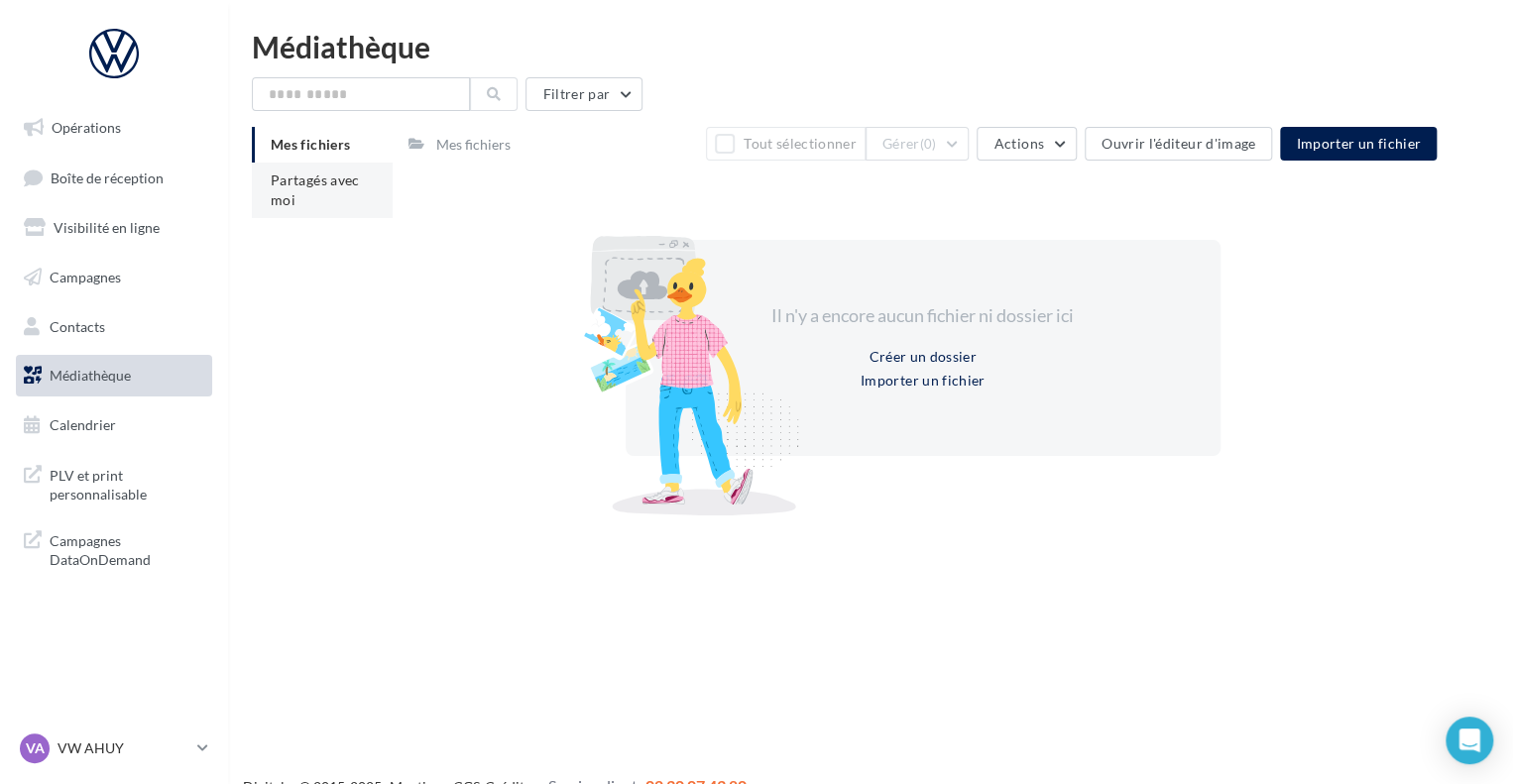 click on "Partagés avec moi" at bounding box center (315, 189) 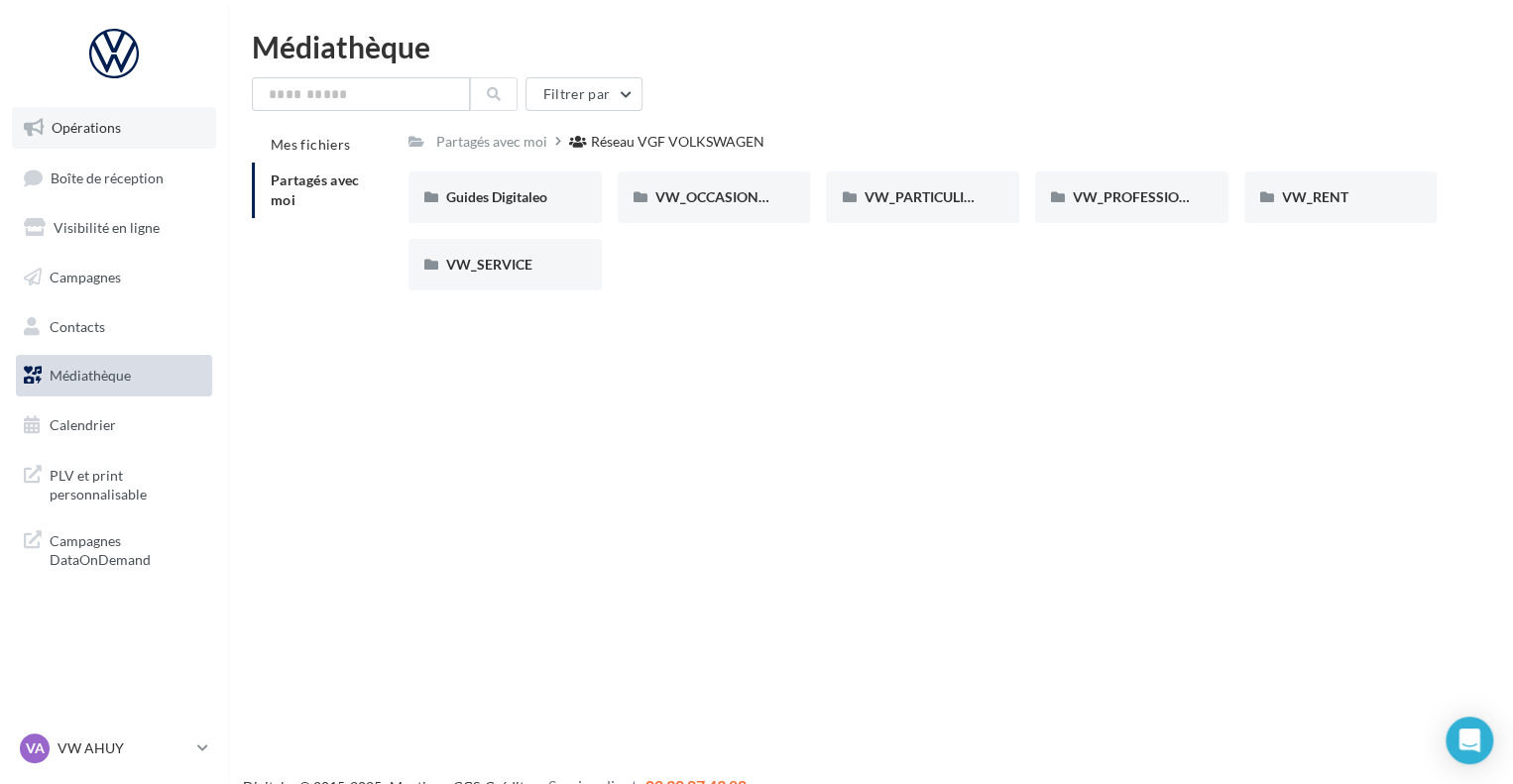 click on "Opérations" at bounding box center [86, 127] 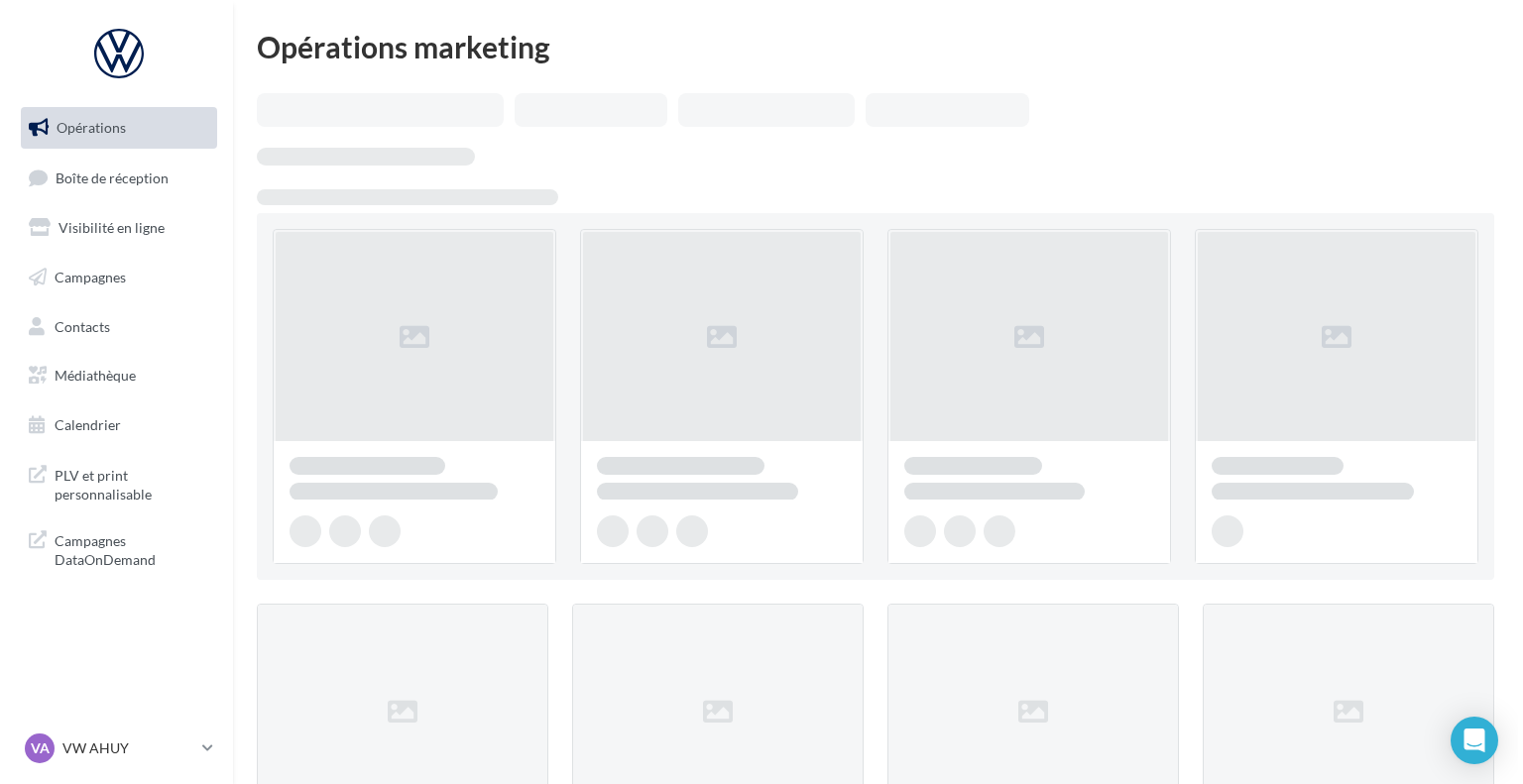 scroll, scrollTop: 0, scrollLeft: 0, axis: both 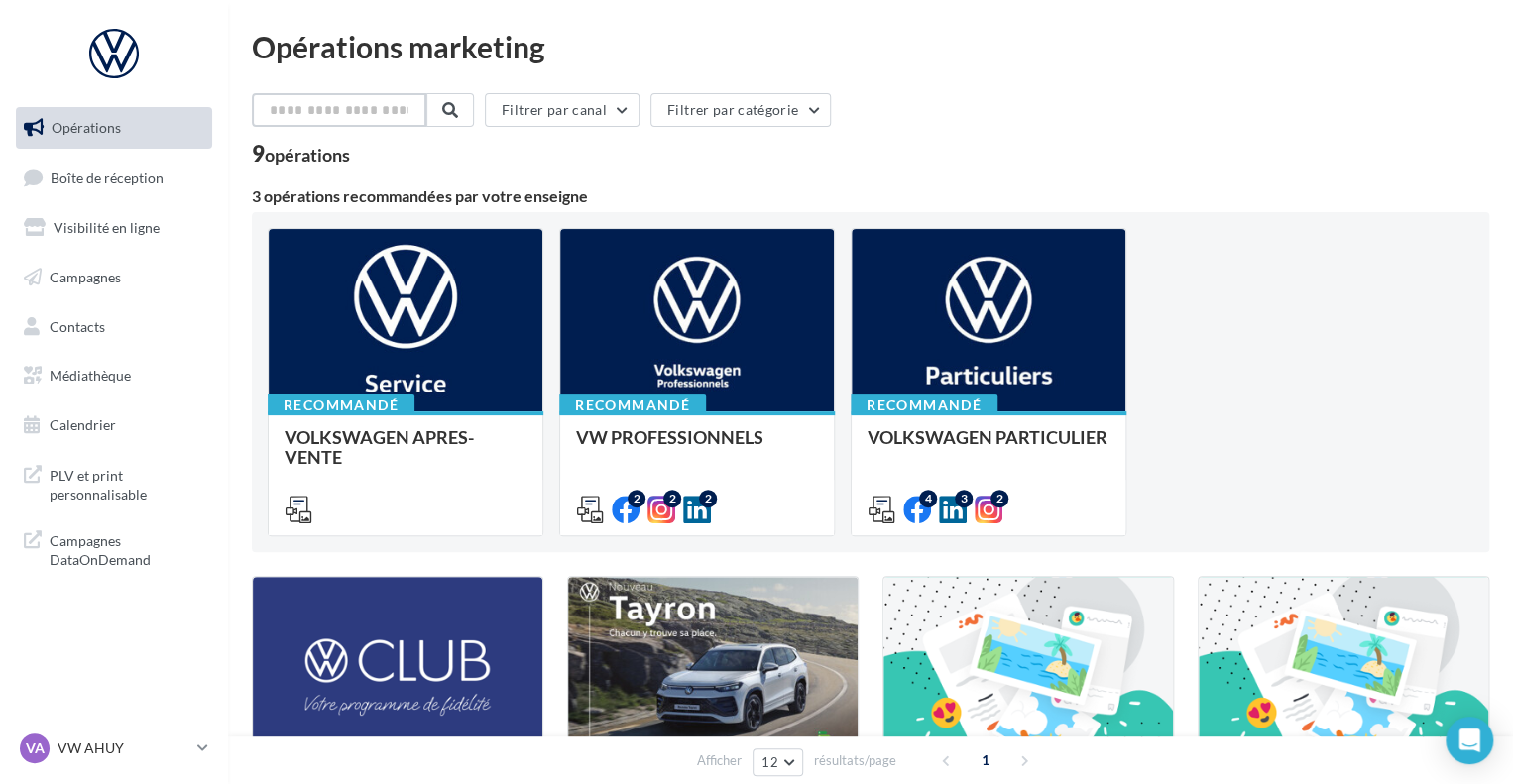 click at bounding box center [339, 110] 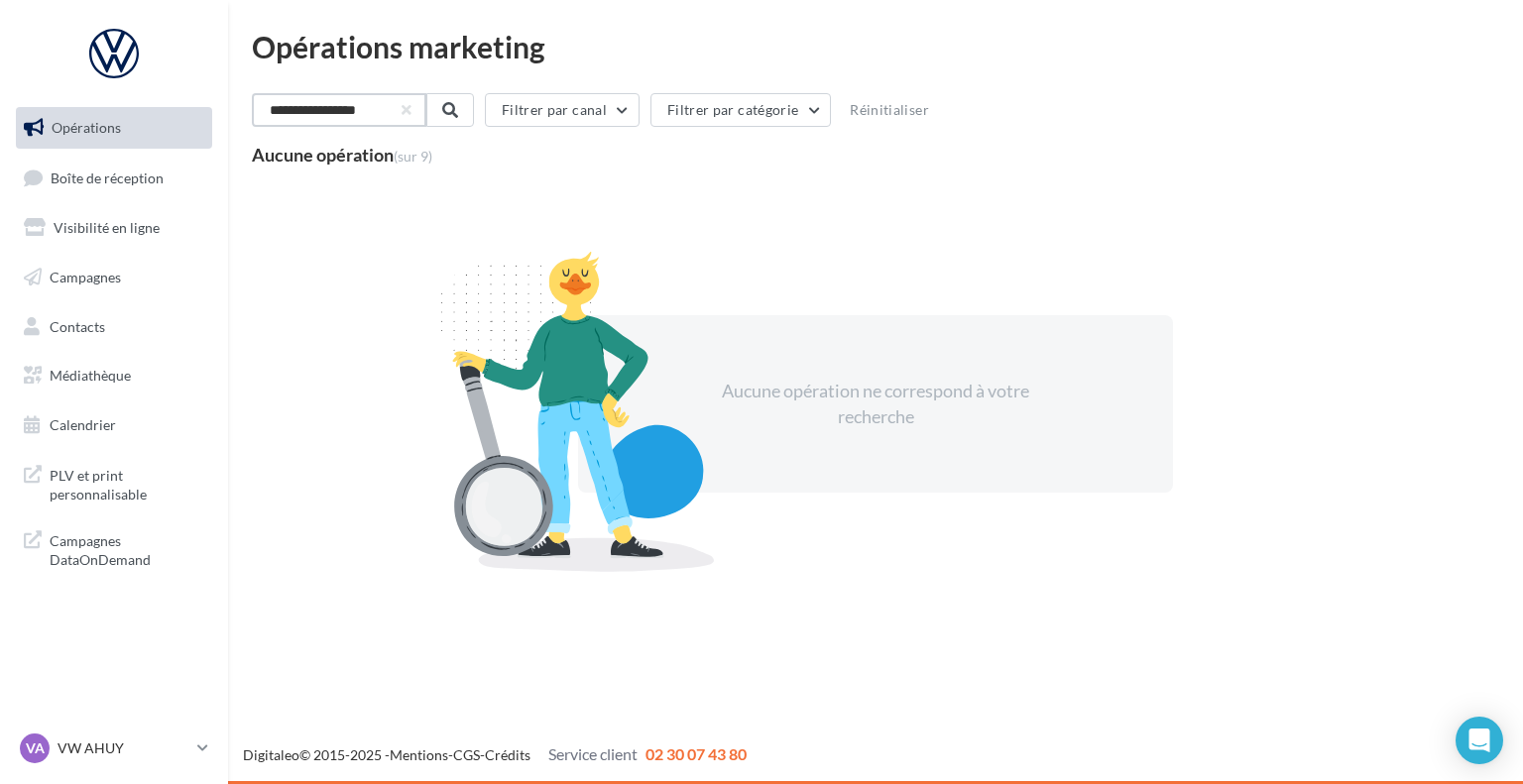 drag, startPoint x: 370, startPoint y: 120, endPoint x: 286, endPoint y: 114, distance: 84.214 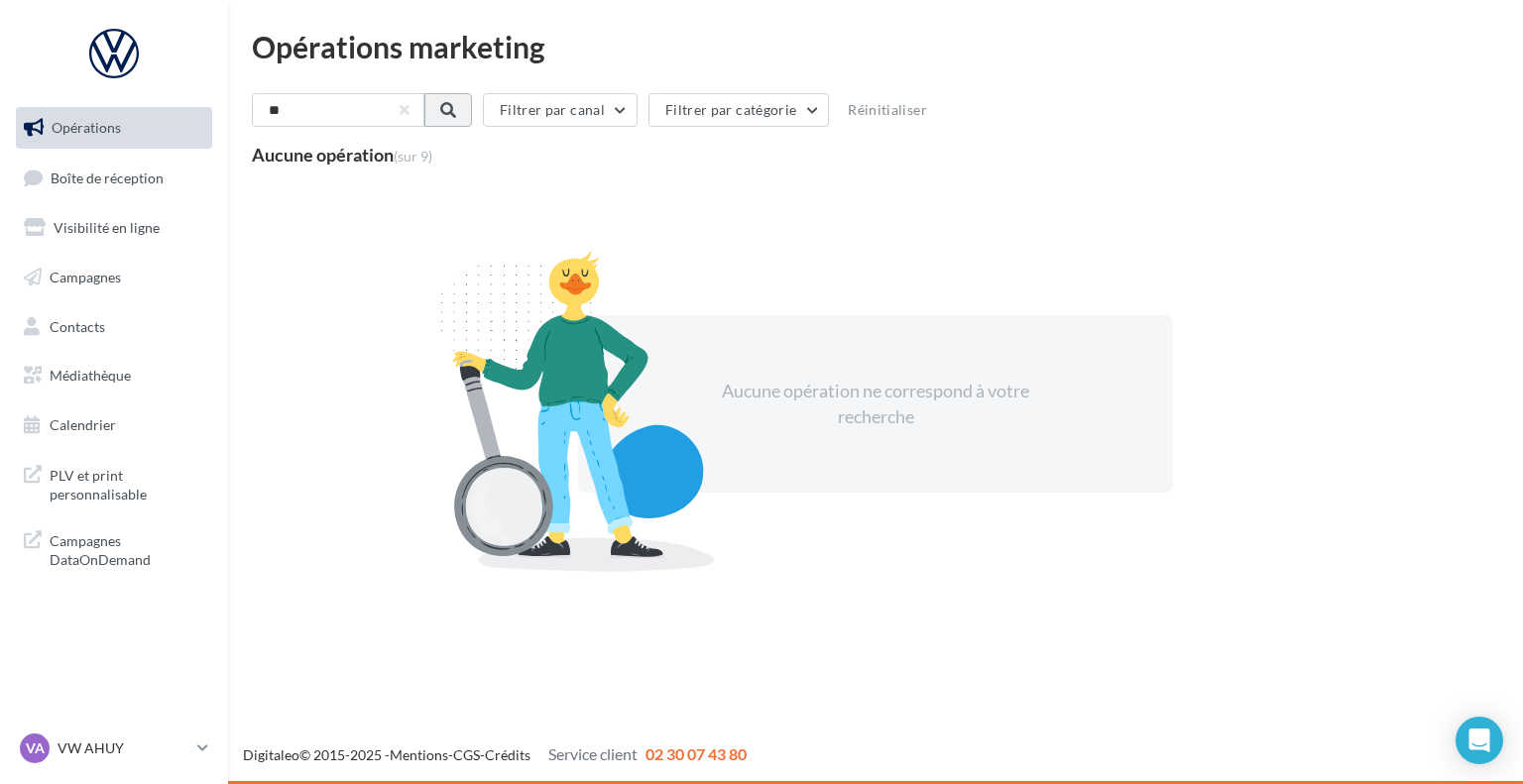 click at bounding box center [448, 110] 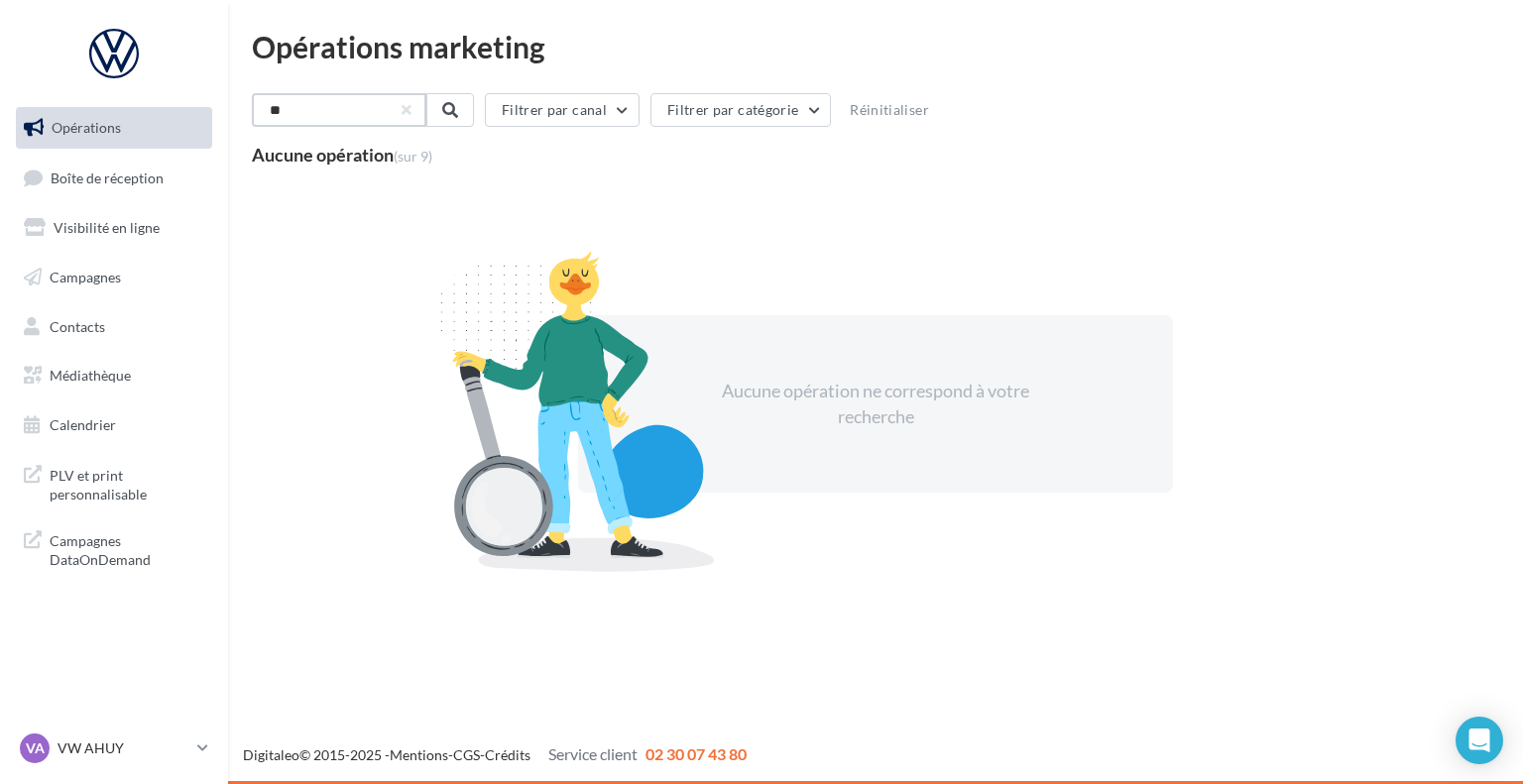 click on "**" at bounding box center [339, 110] 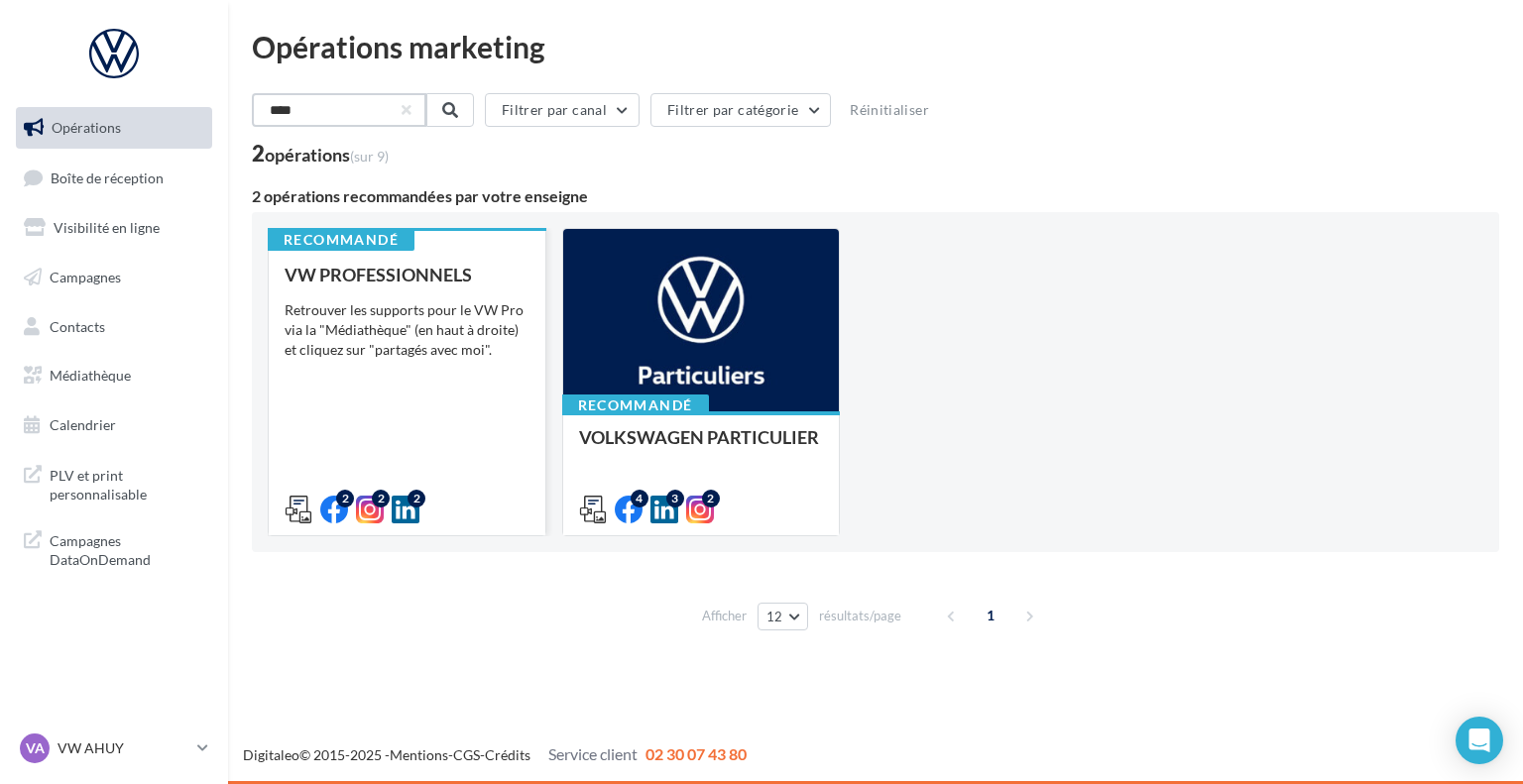 type on "****" 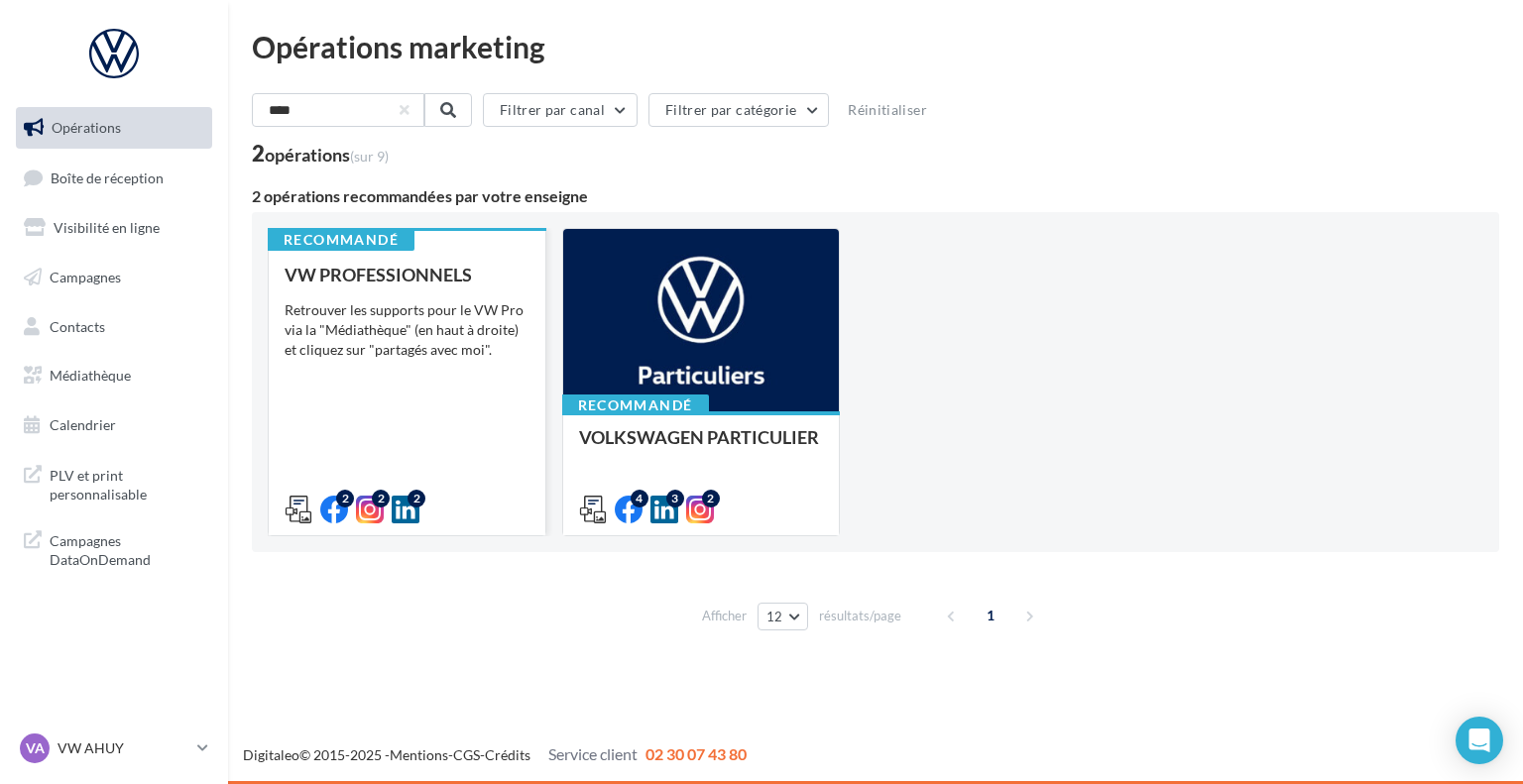 click on "Retrouver les supports pour le VW Pro via la "Médiathèque" (en haut à droite) et cliquez sur "partagés avec moi"." at bounding box center [407, 330] 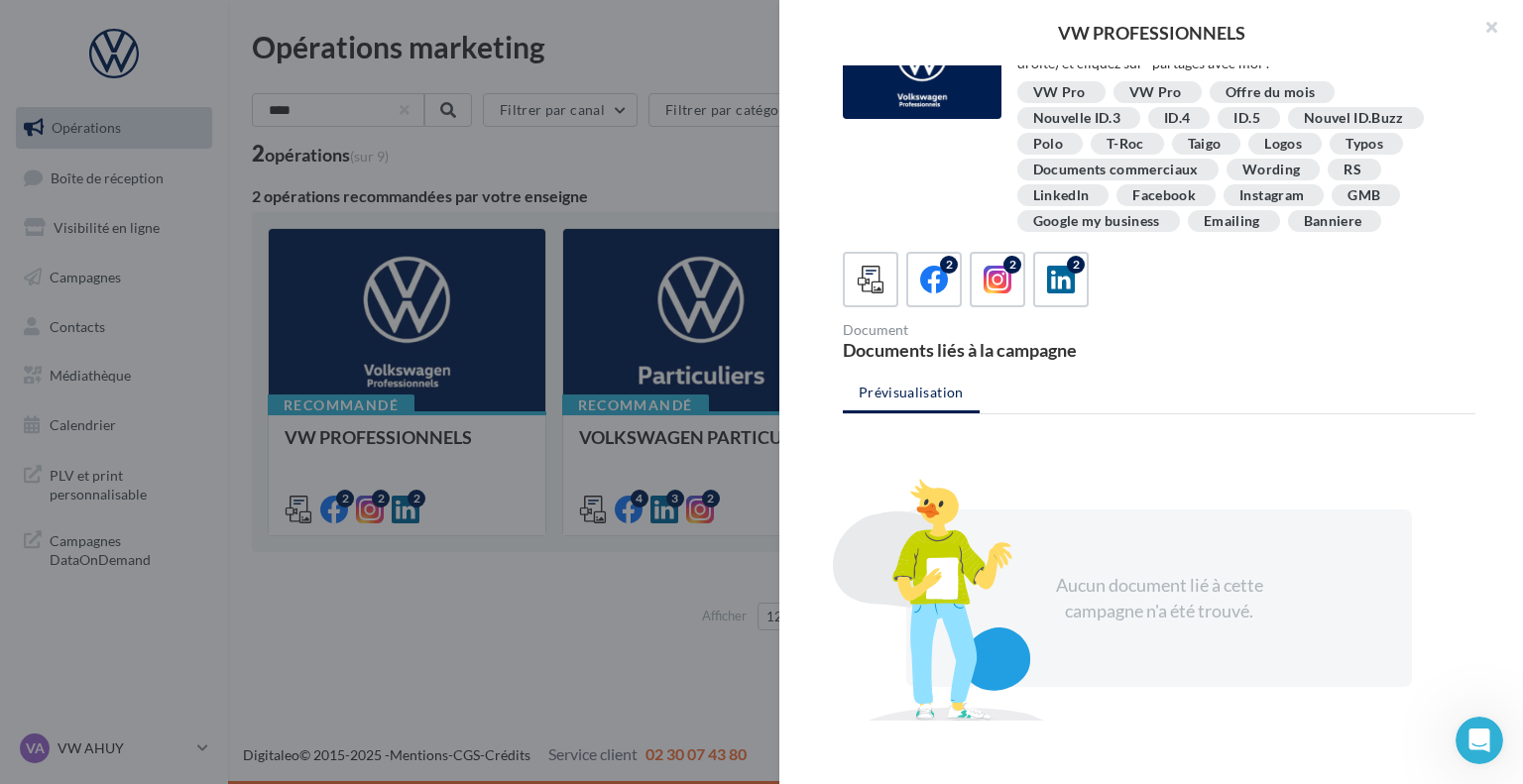 scroll, scrollTop: 101, scrollLeft: 0, axis: vertical 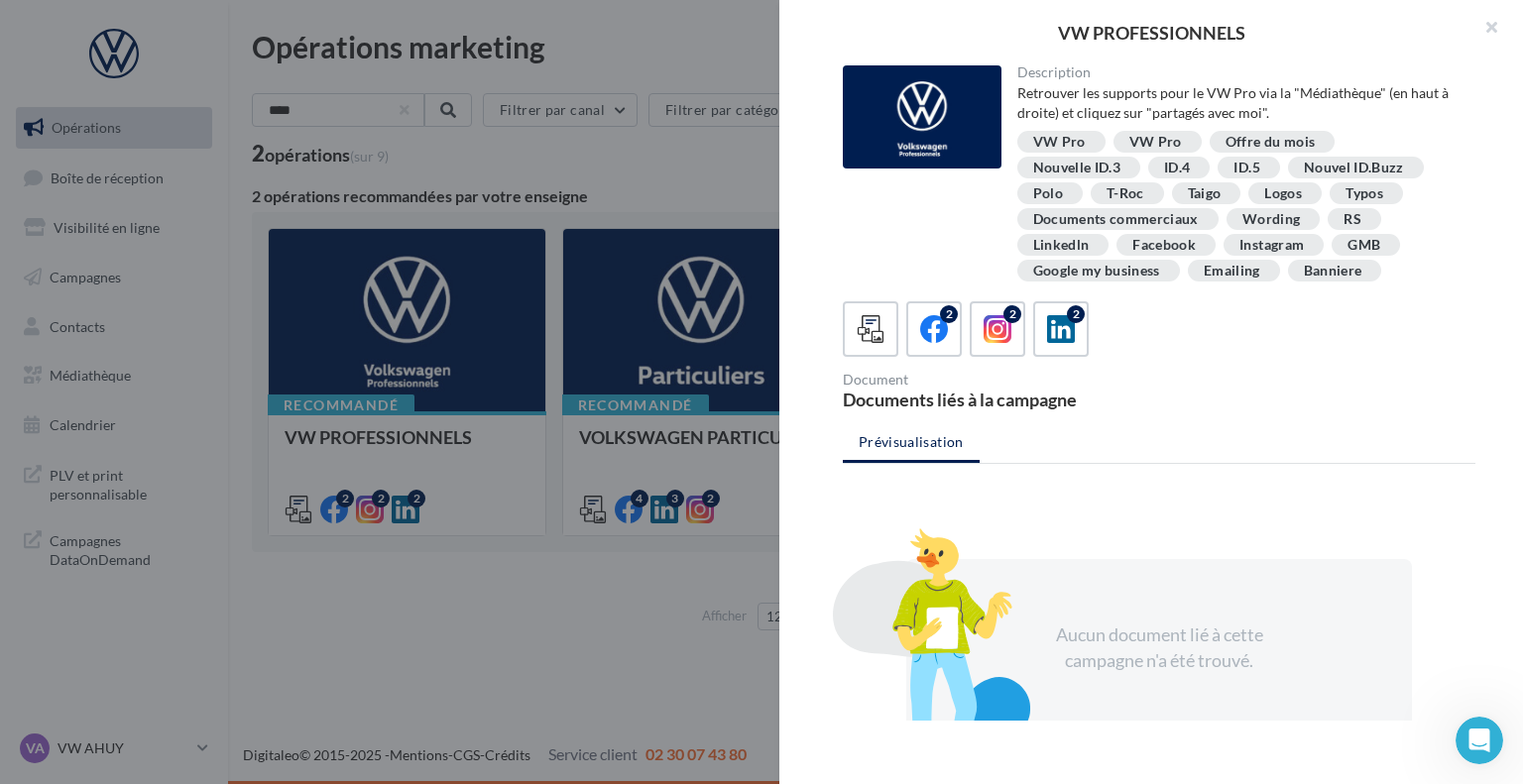 click at bounding box center (762, 392) 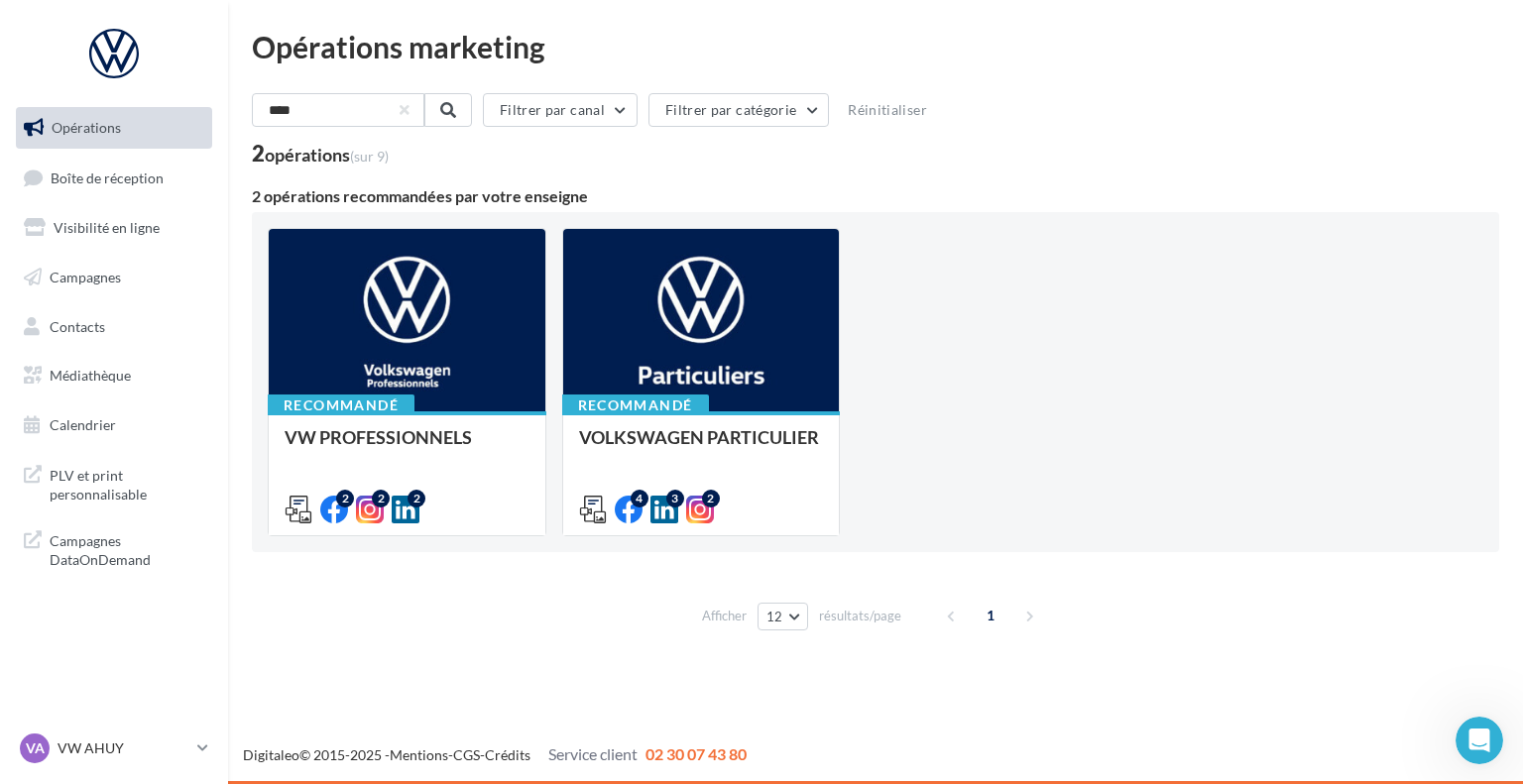 click on "Retrouver les supports pour le VW Particuliers via la "Médiathèque" (en haut à droite) et cliquez sur "partagés avec moi"." at bounding box center (0, 0) 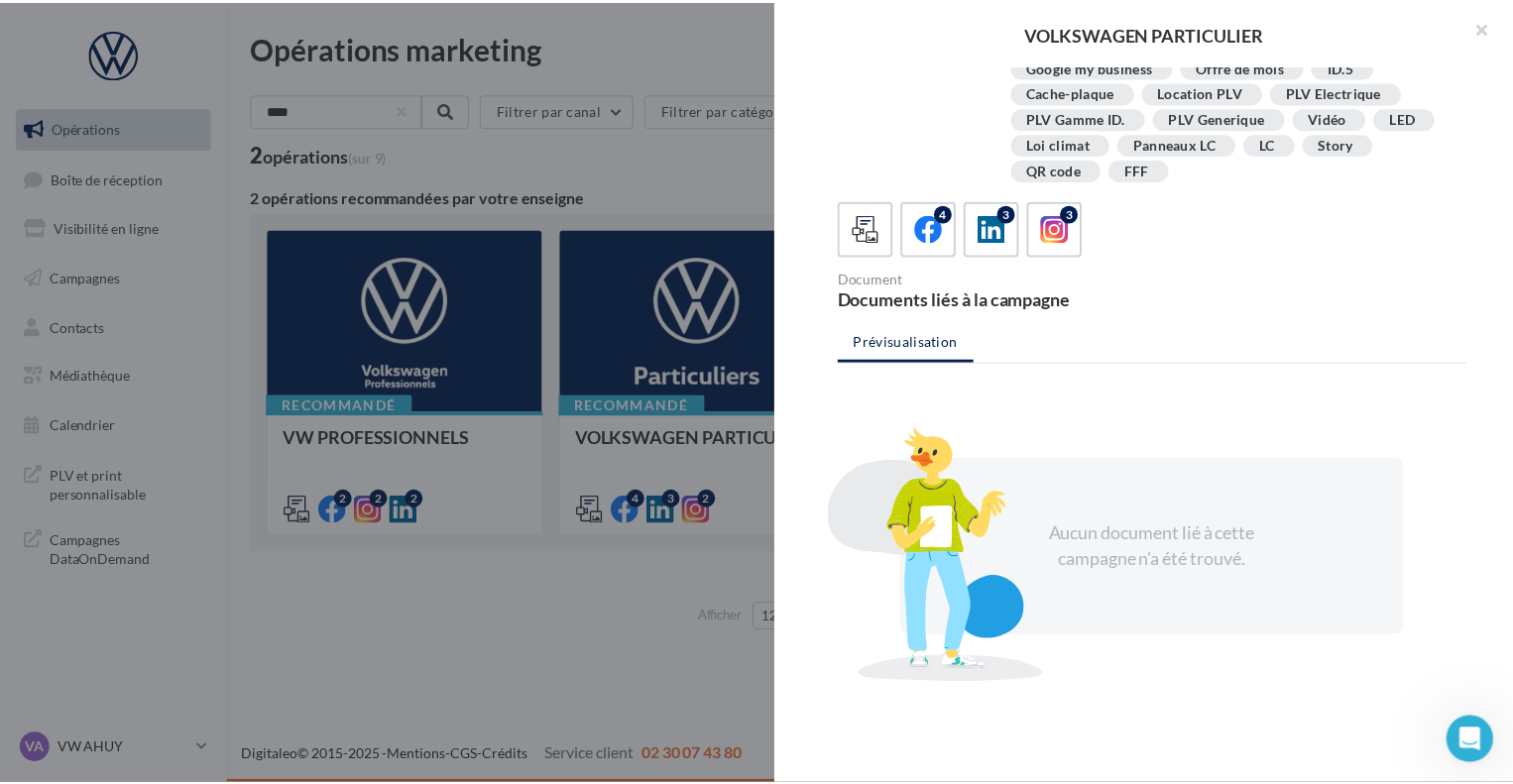 scroll, scrollTop: 0, scrollLeft: 0, axis: both 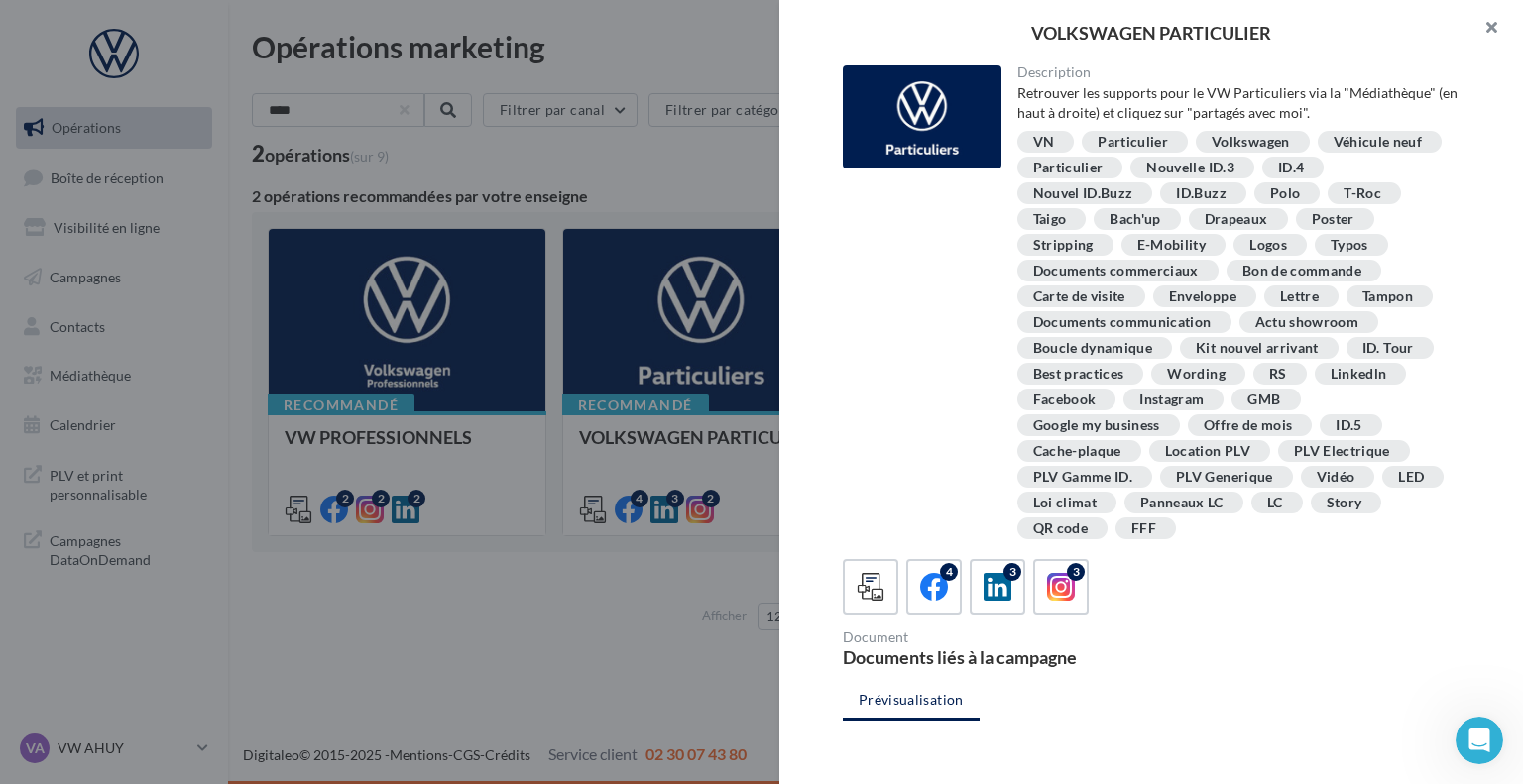 click at bounding box center [1483, 30] 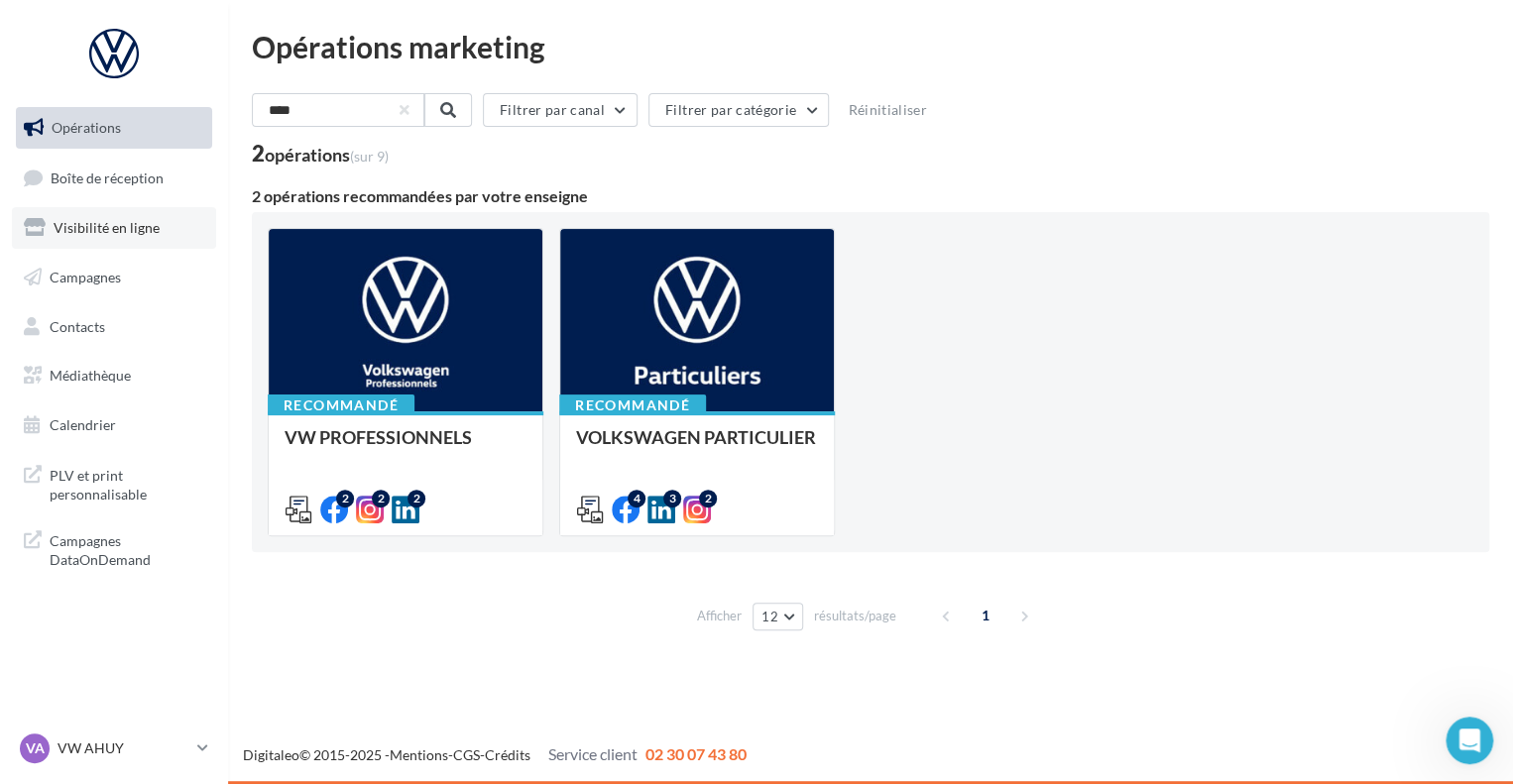 click on "Visibilité en ligne" at bounding box center (106, 227) 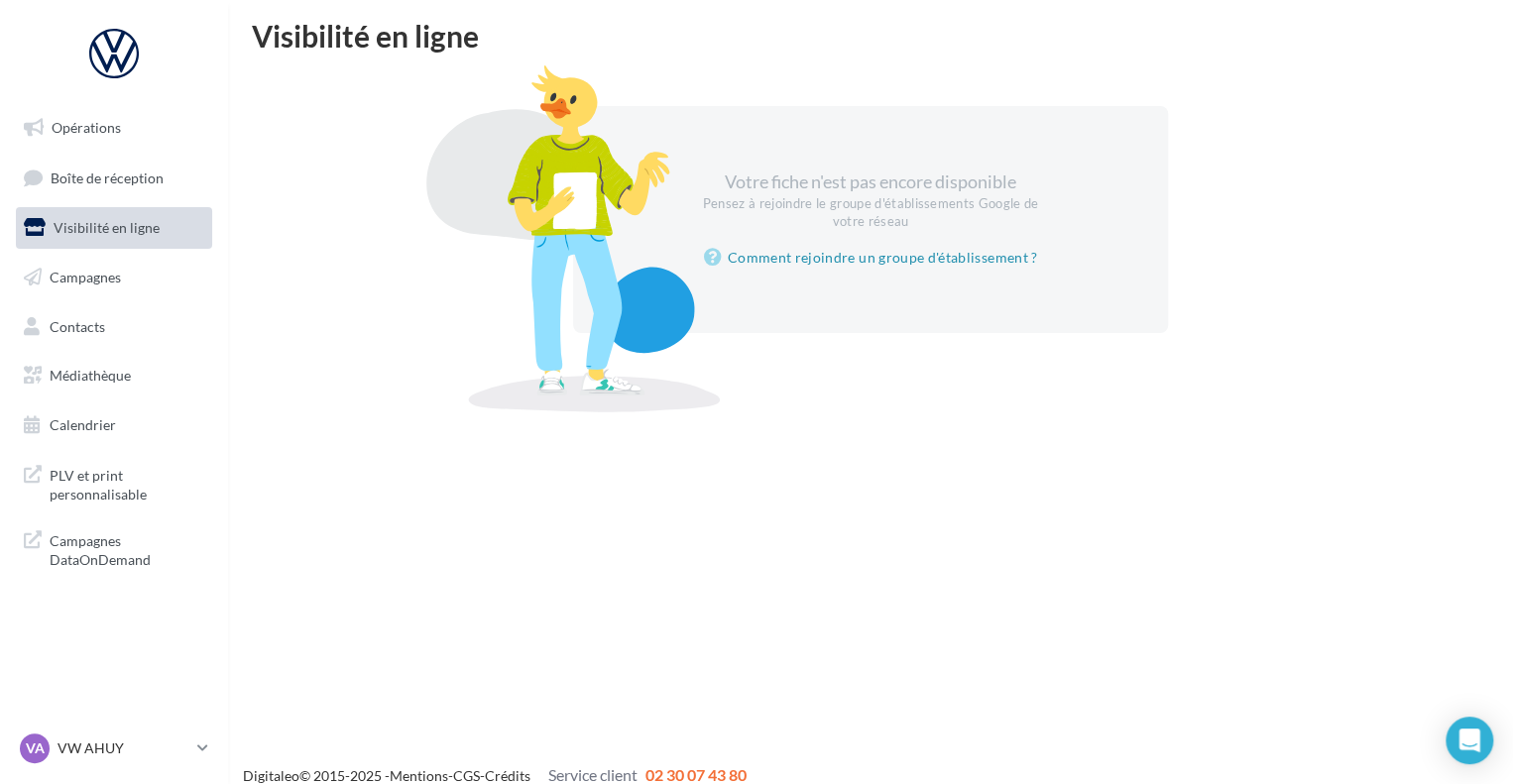 scroll, scrollTop: 0, scrollLeft: 0, axis: both 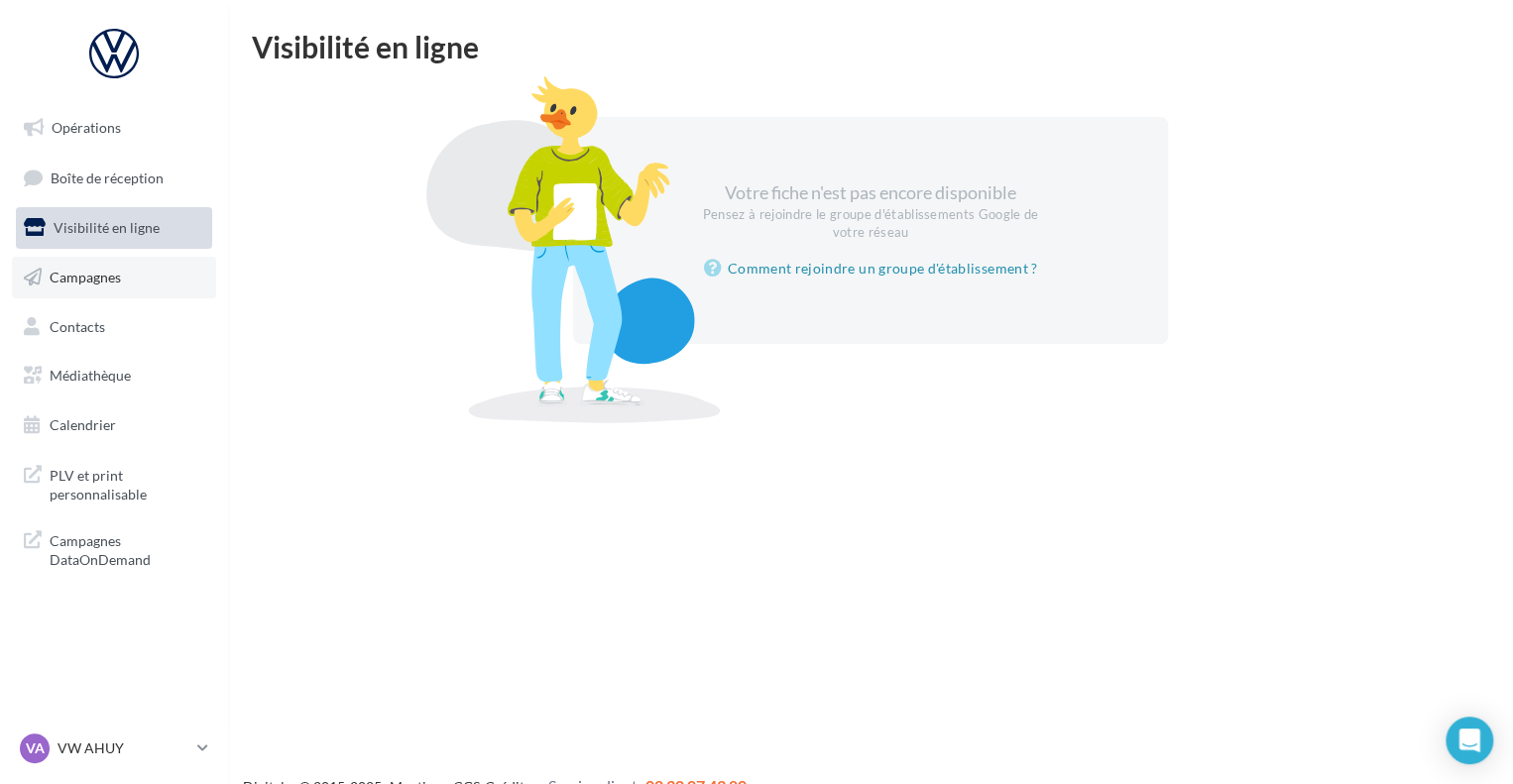 click on "Campagnes" at bounding box center [85, 277] 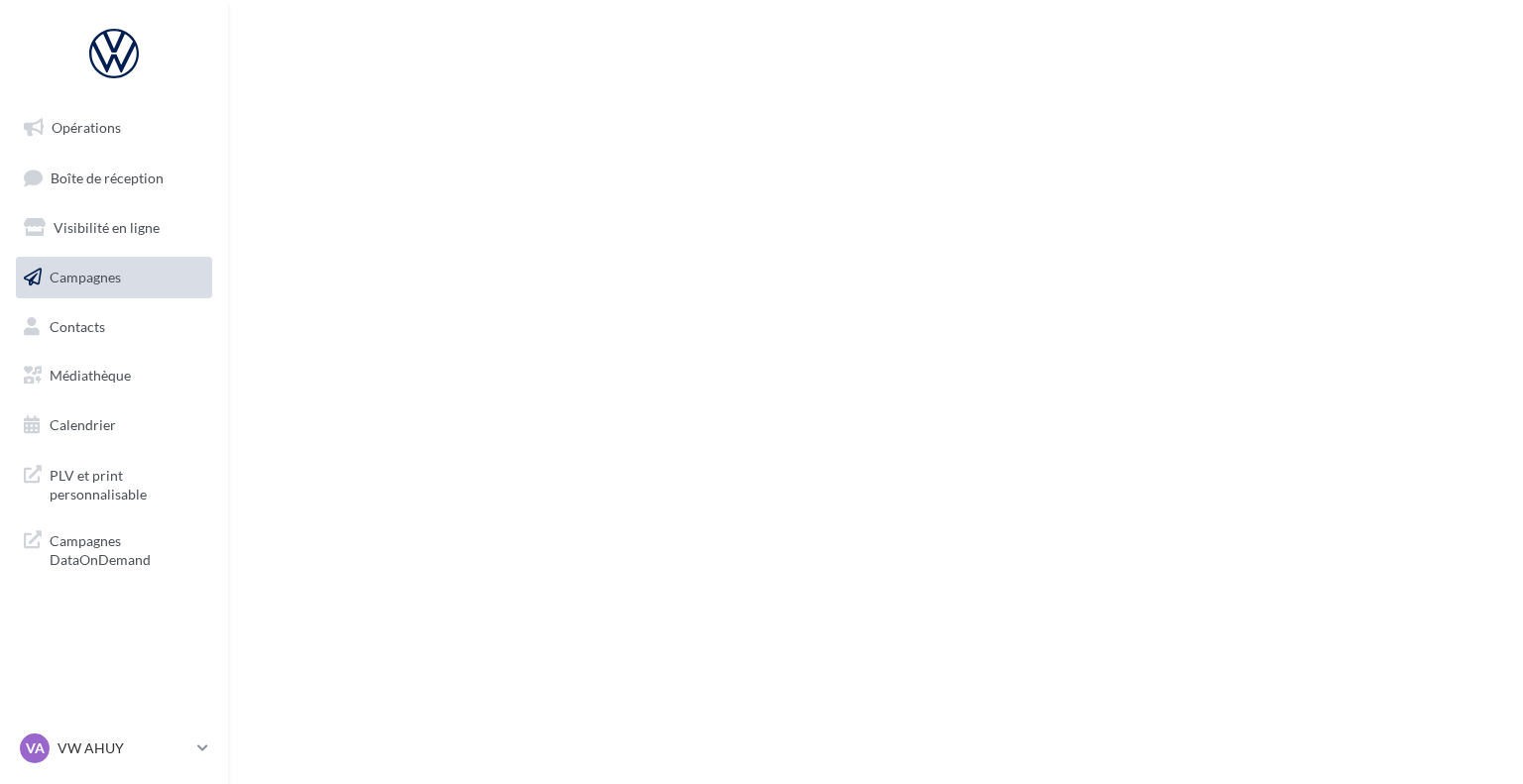 scroll, scrollTop: 0, scrollLeft: 0, axis: both 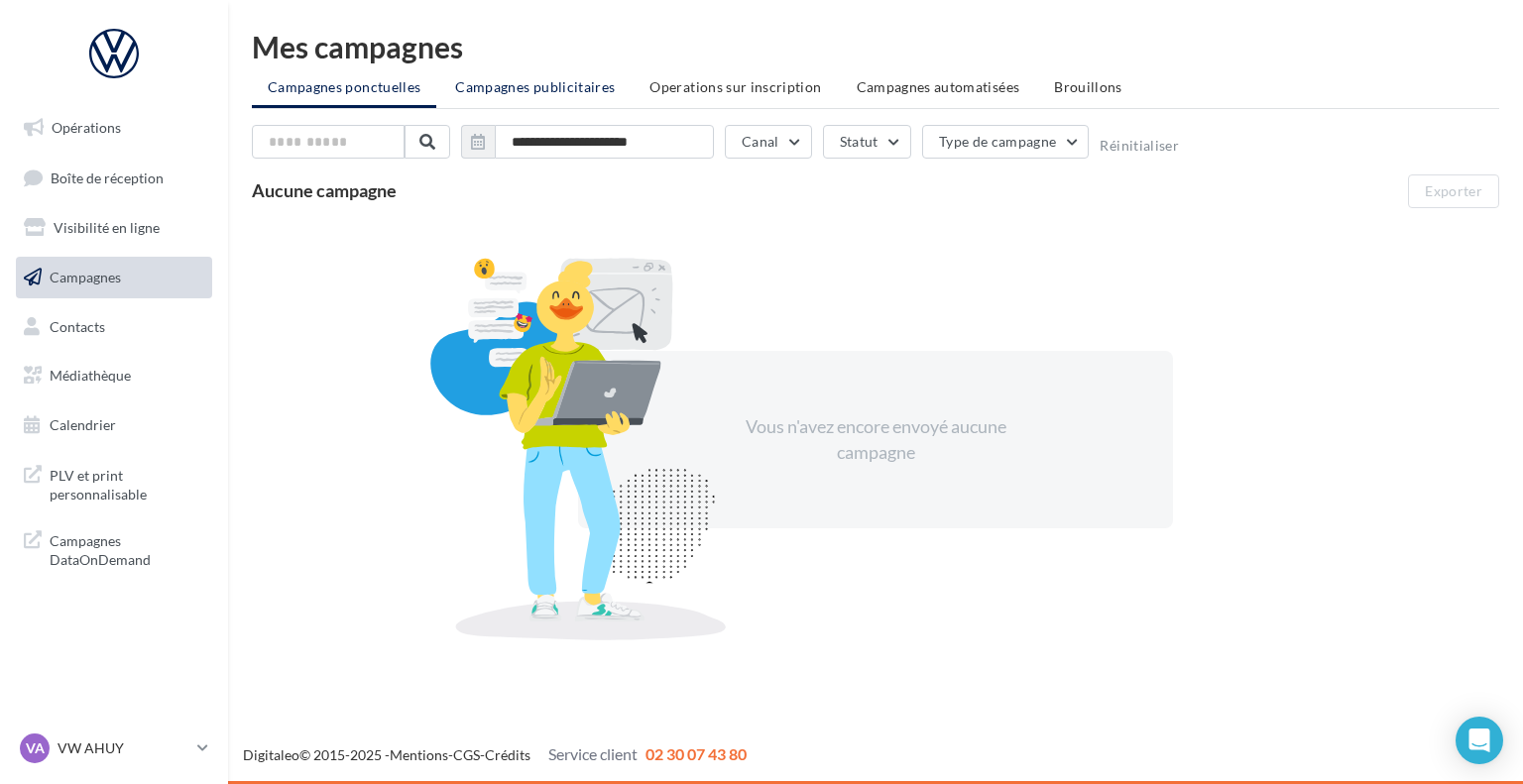 click on "Campagnes publicitaires" at bounding box center [534, 86] 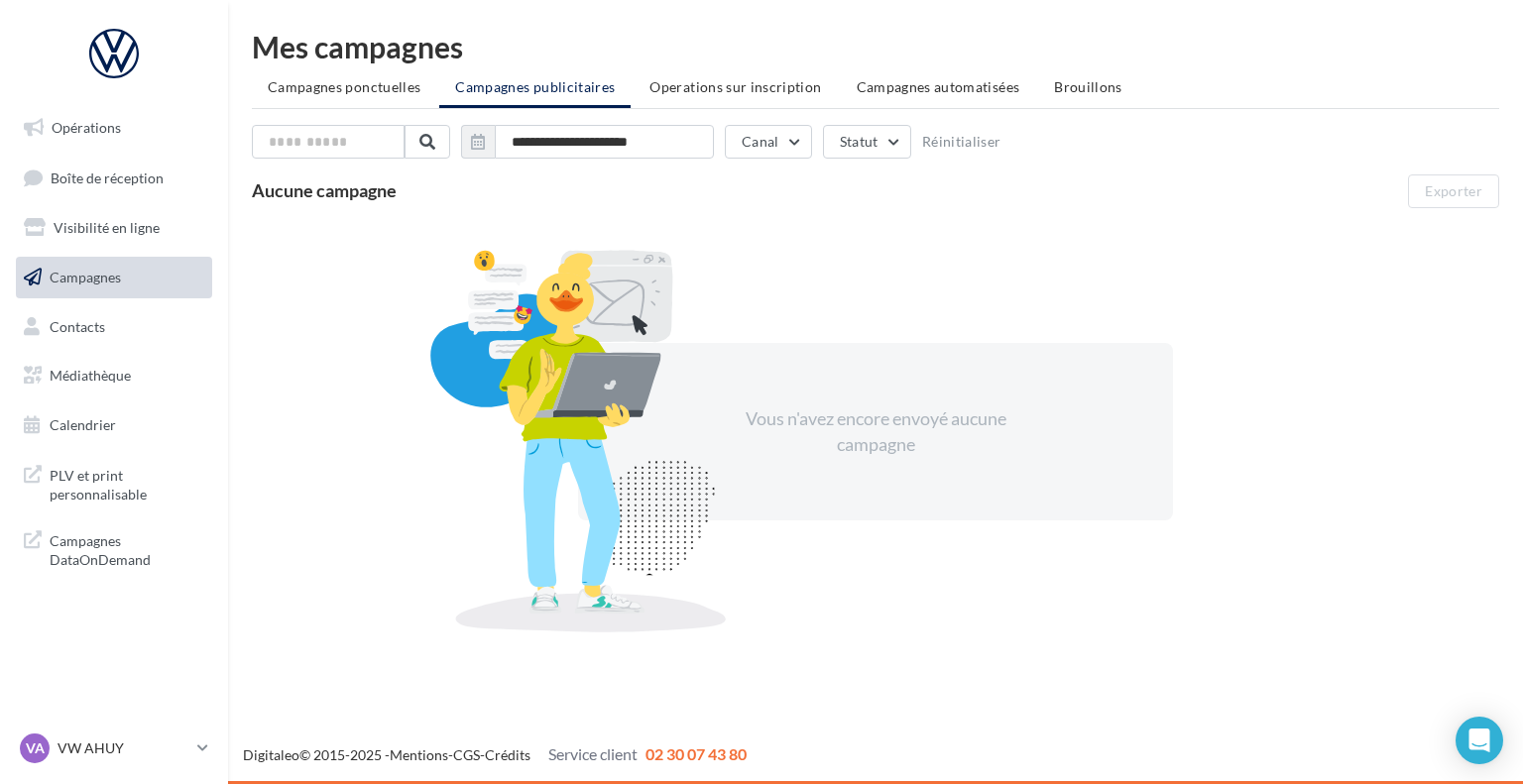click on "Operations sur inscription" at bounding box center (735, 86) 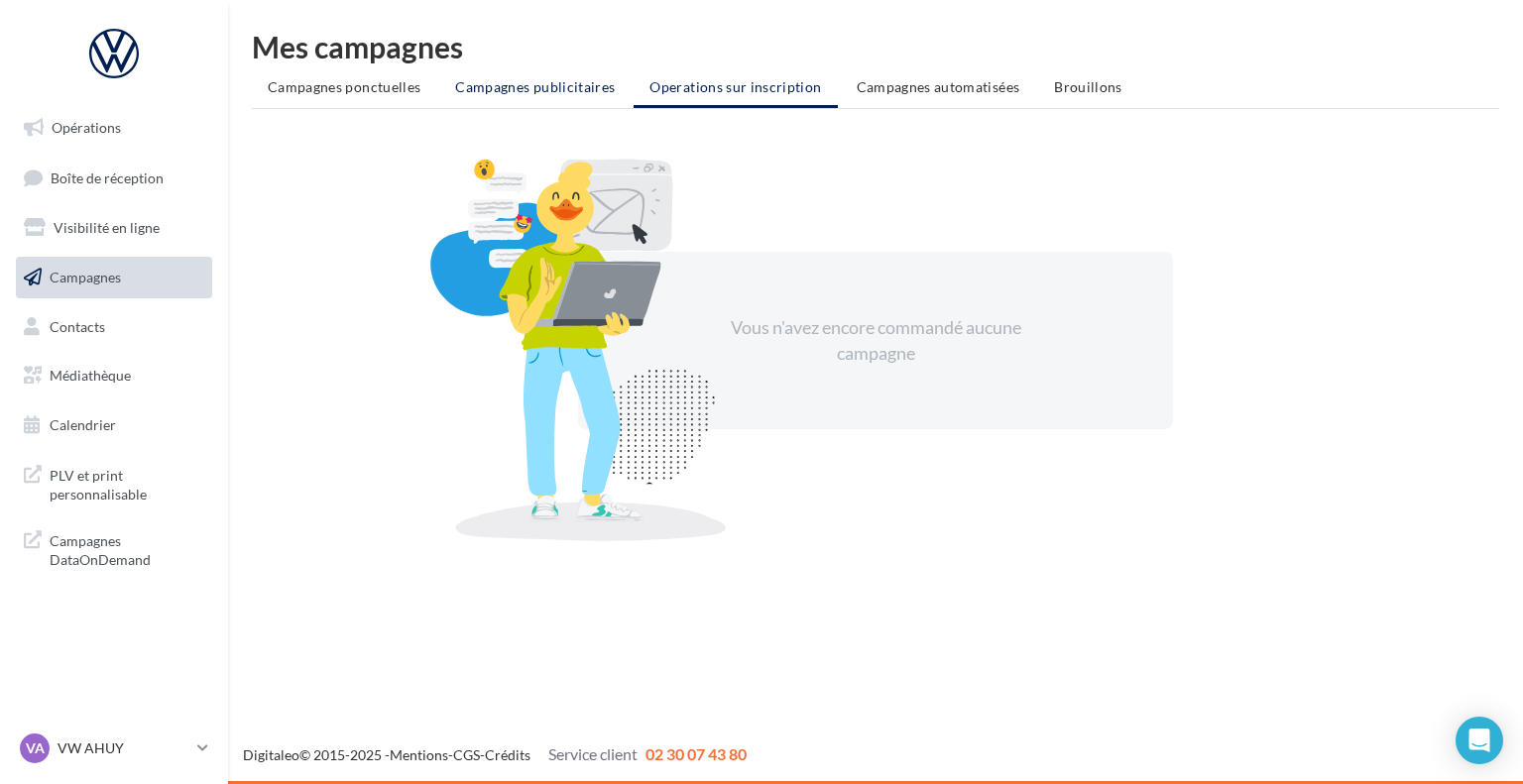 click on "Campagnes publicitaires" at bounding box center (534, 86) 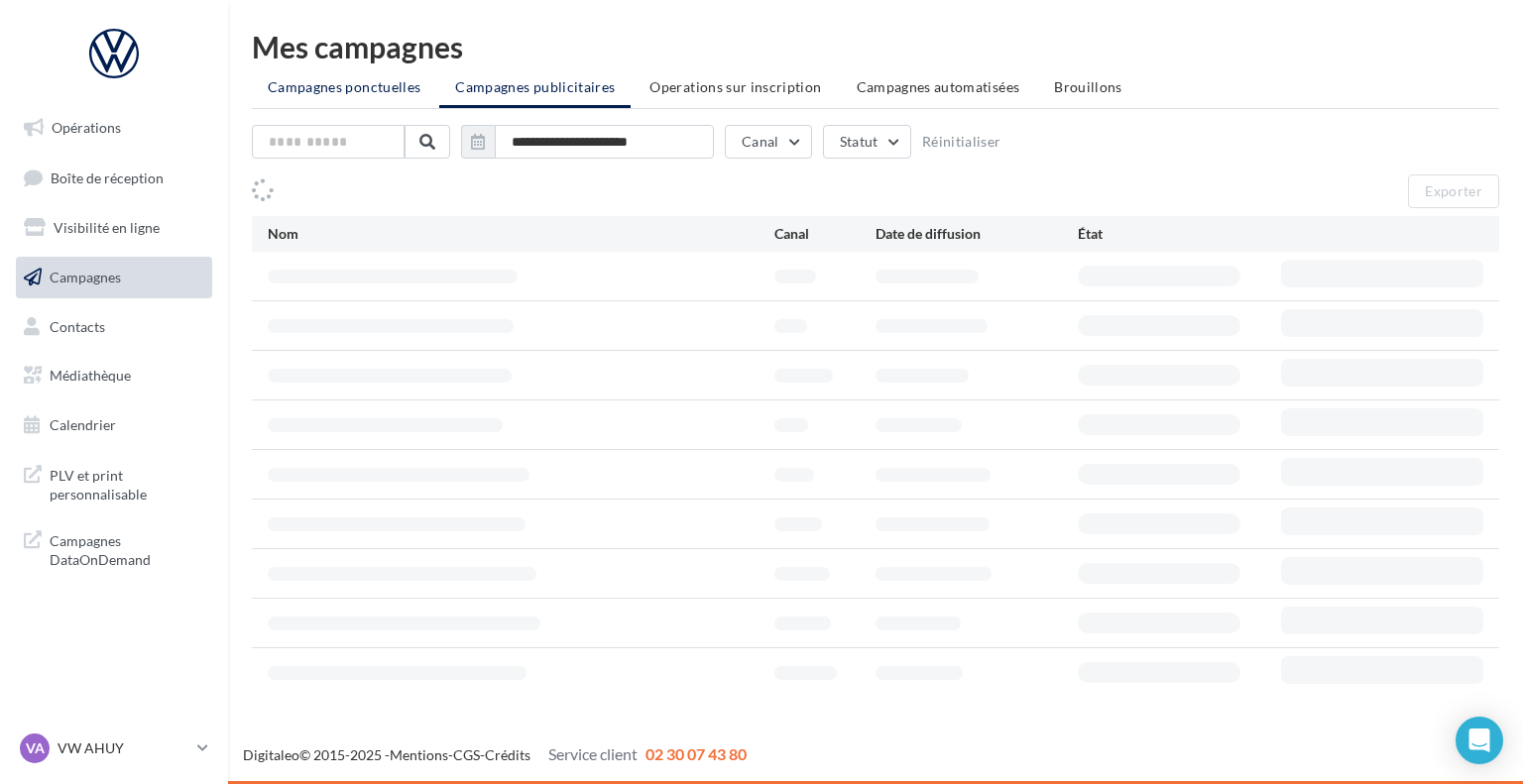 click on "Campagnes ponctuelles" at bounding box center [344, 86] 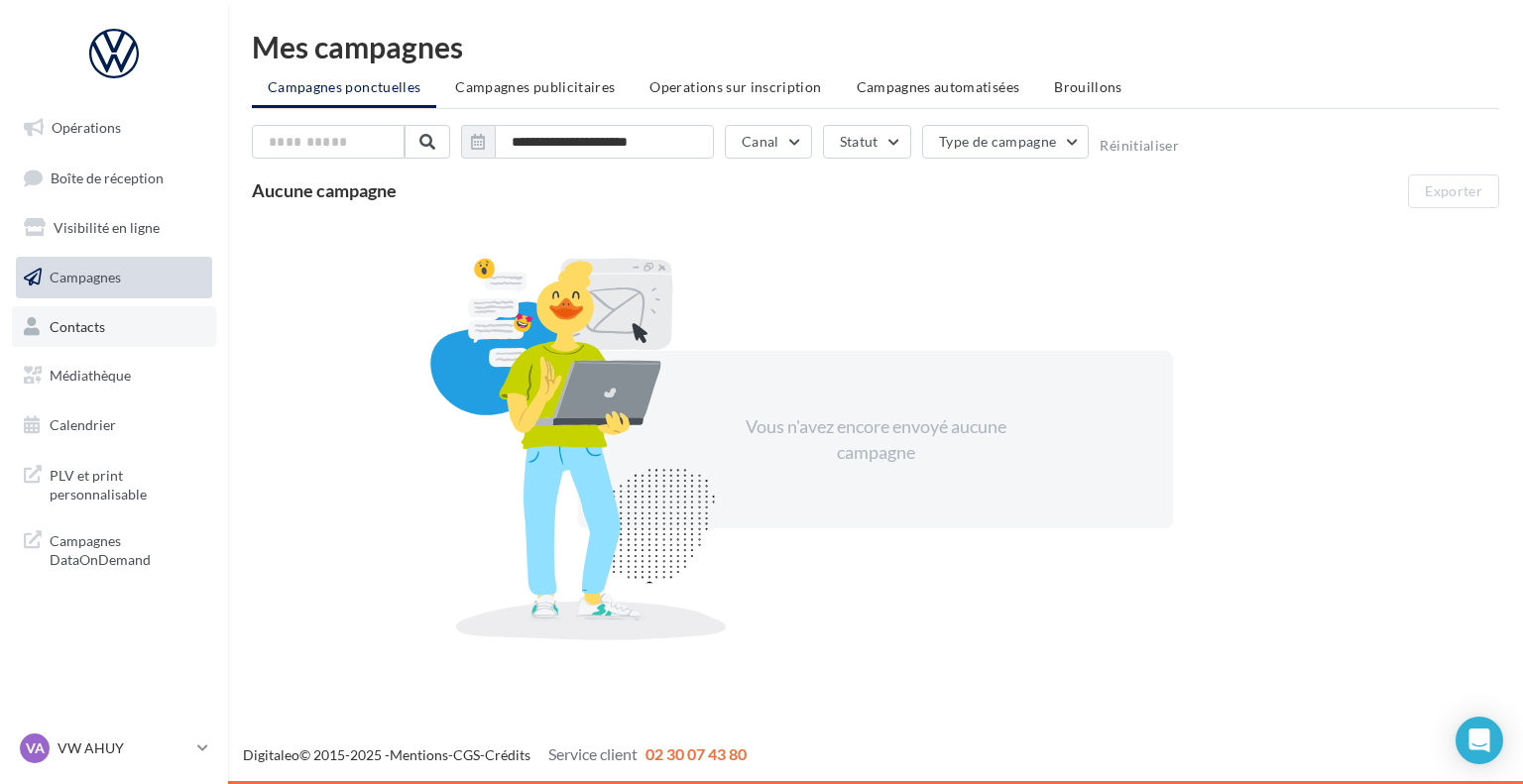 click on "Contacts" at bounding box center (77, 325) 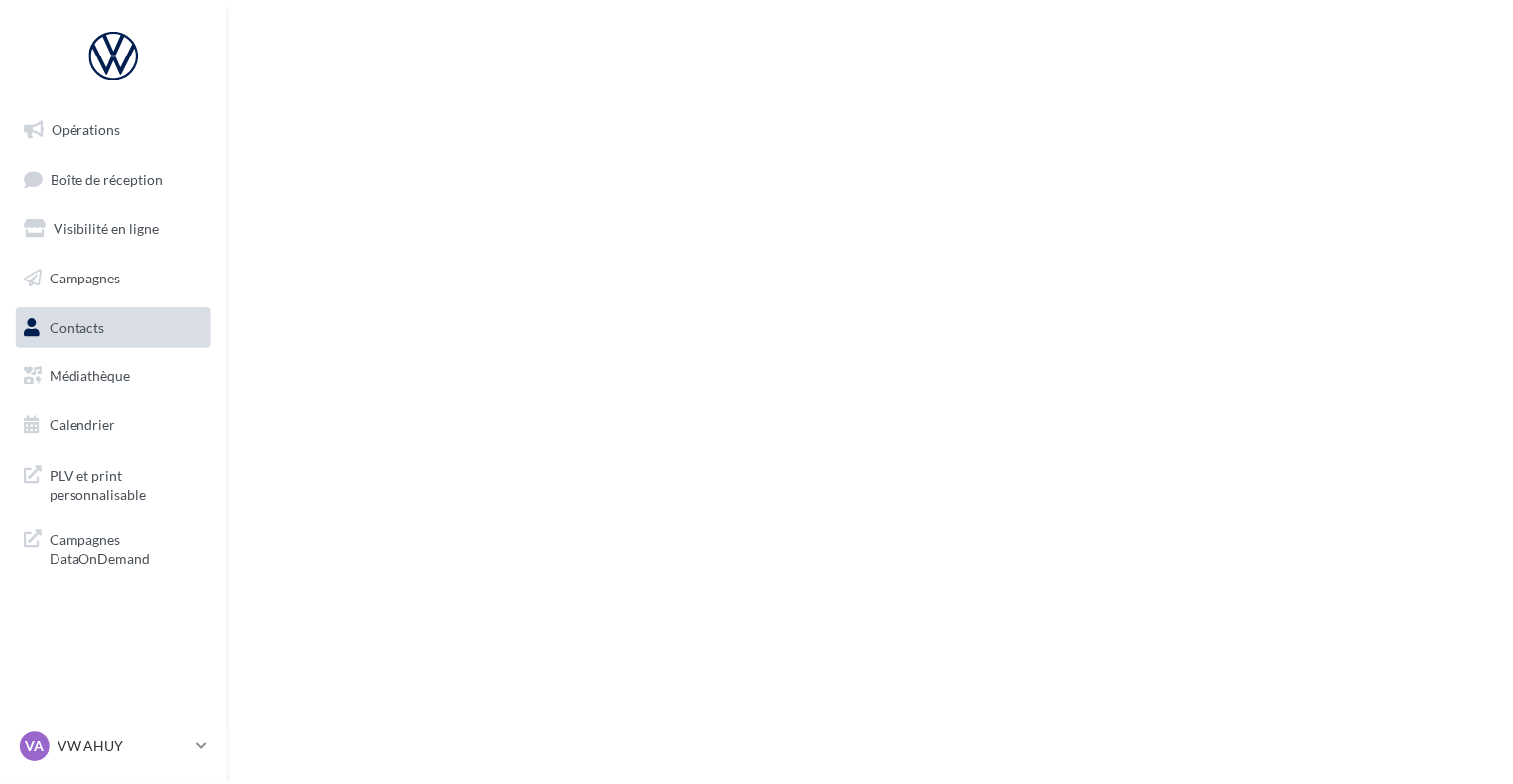 scroll, scrollTop: 0, scrollLeft: 0, axis: both 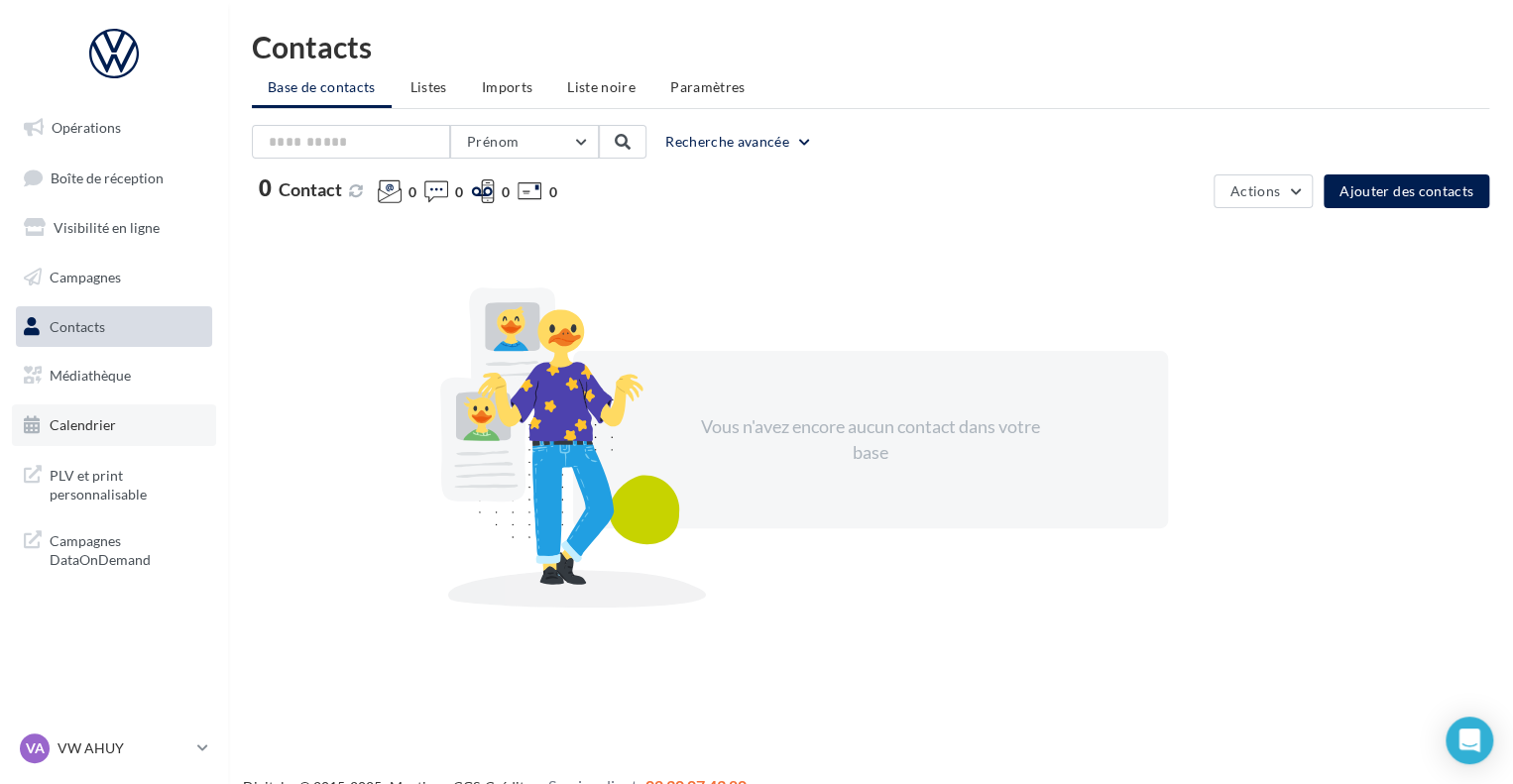 click on "Calendrier" at bounding box center [114, 425] 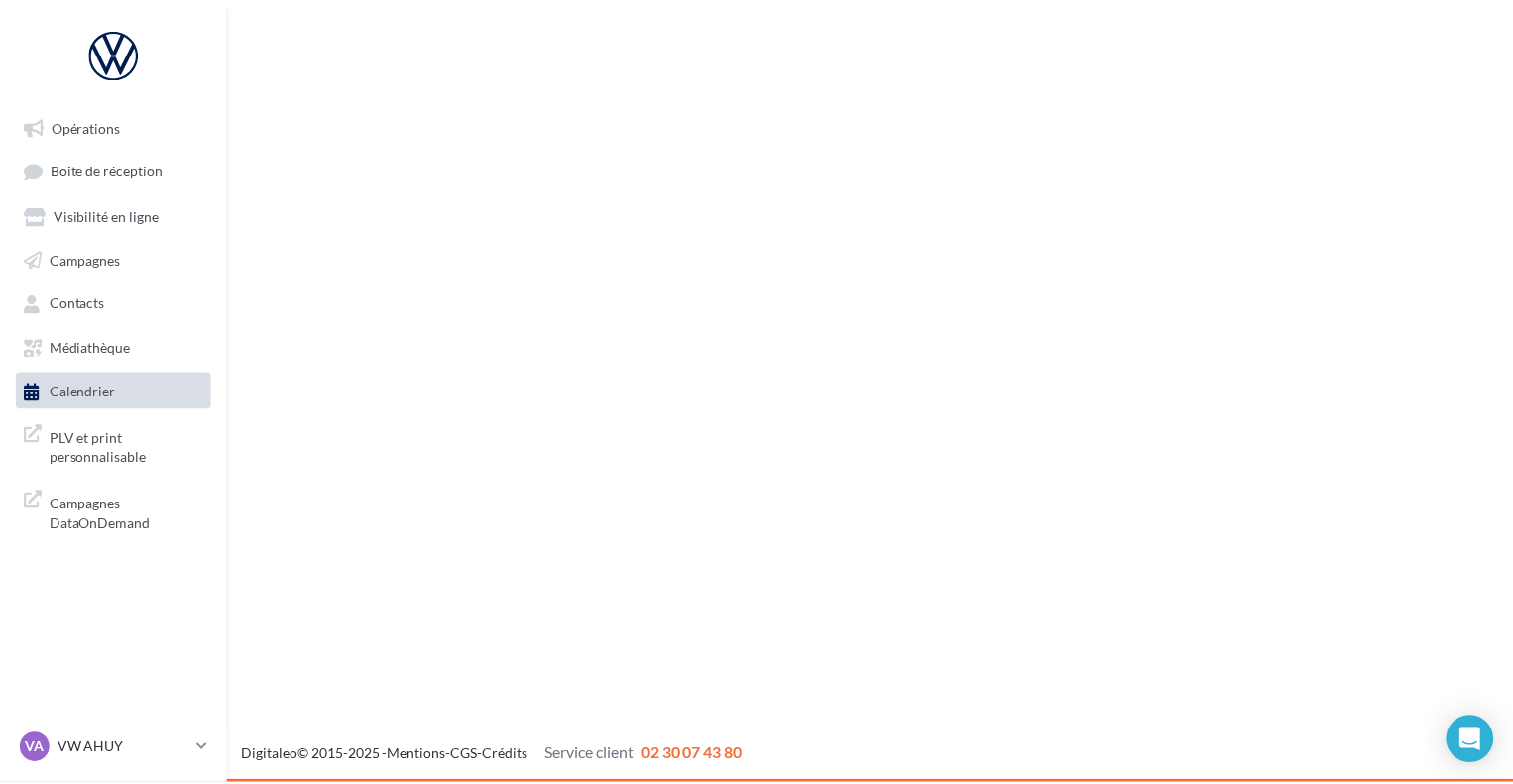 scroll, scrollTop: 0, scrollLeft: 0, axis: both 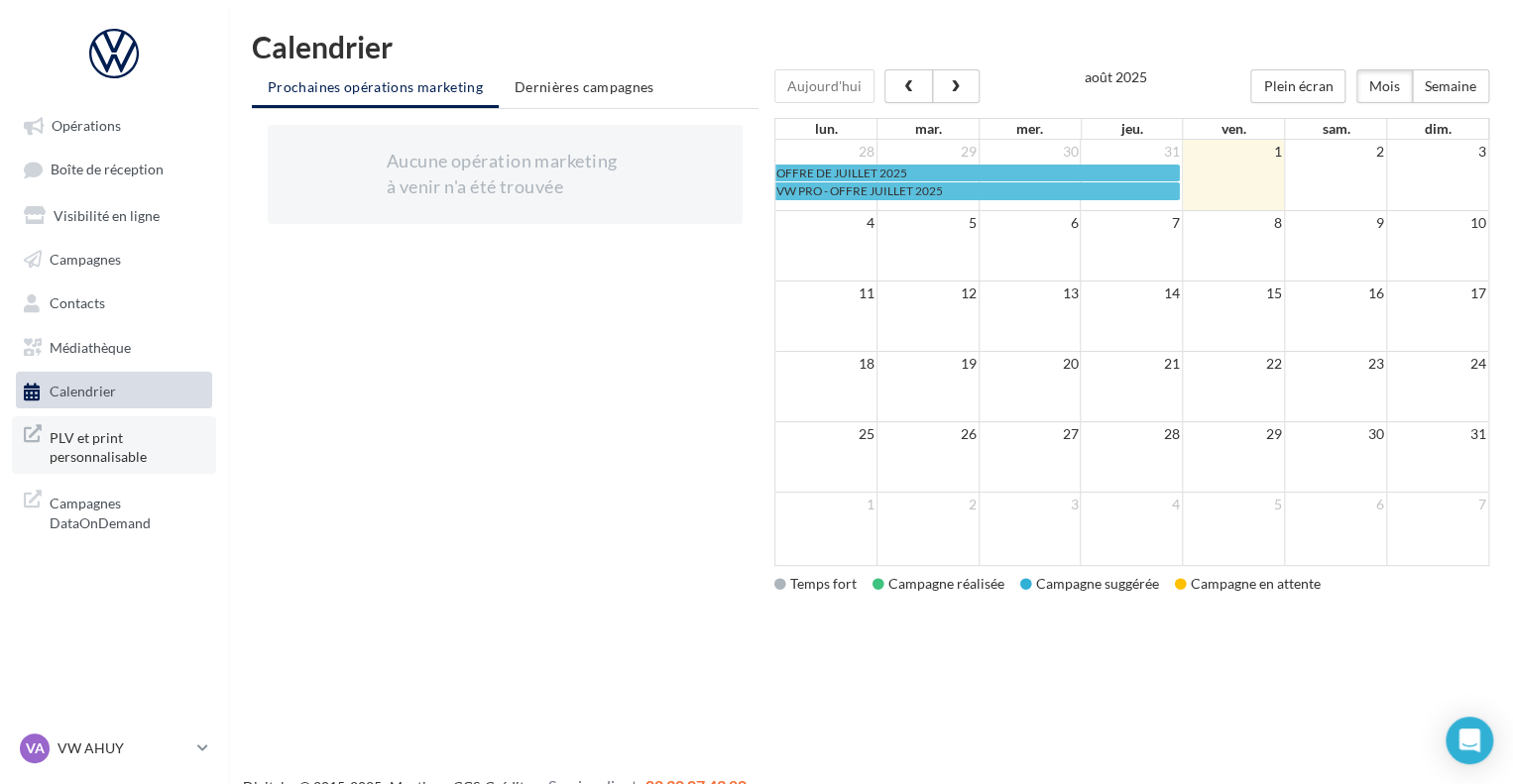 click on "PLV et print personnalisable" at bounding box center [127, 445] 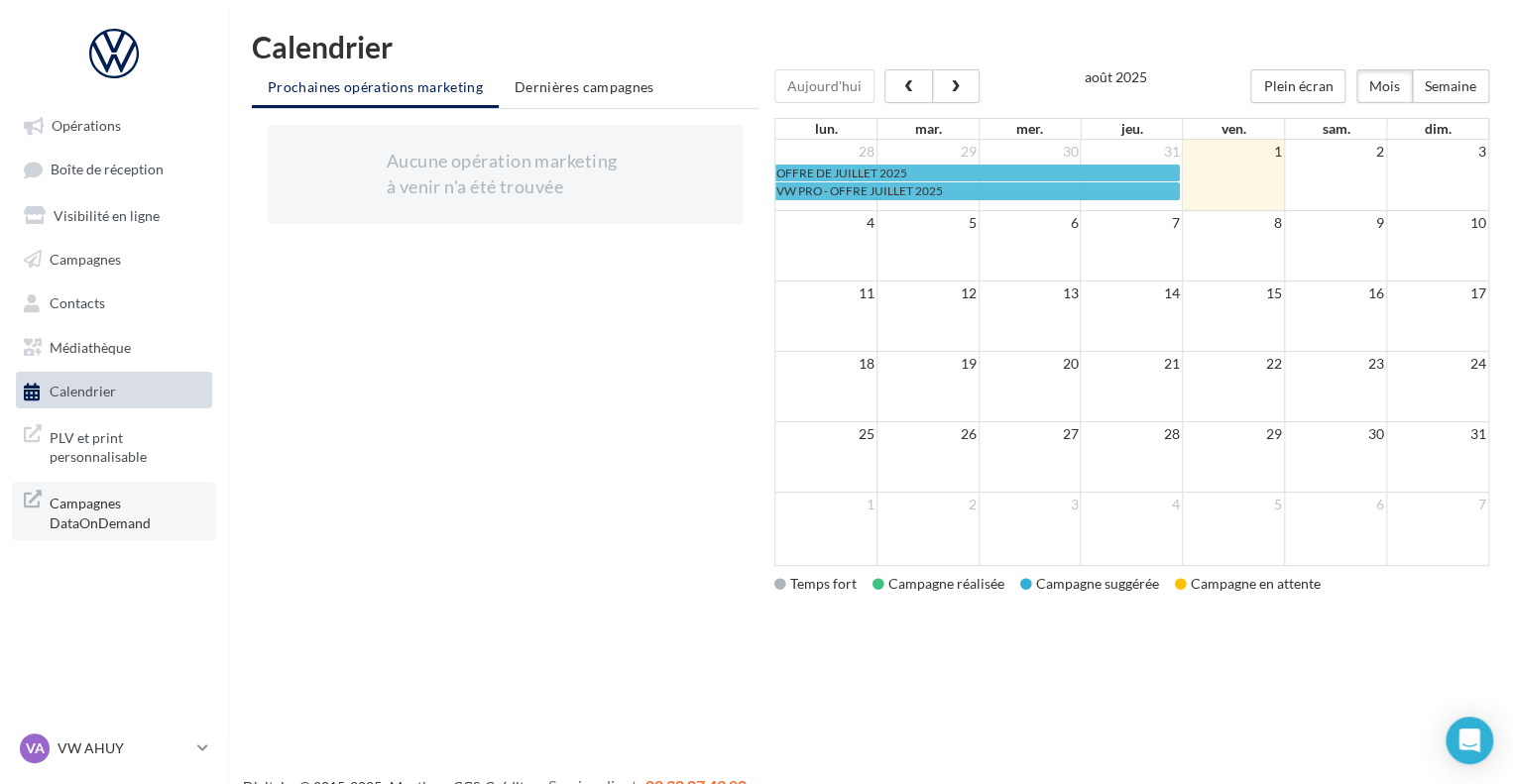click on "Campagnes DataOnDemand" at bounding box center [127, 510] 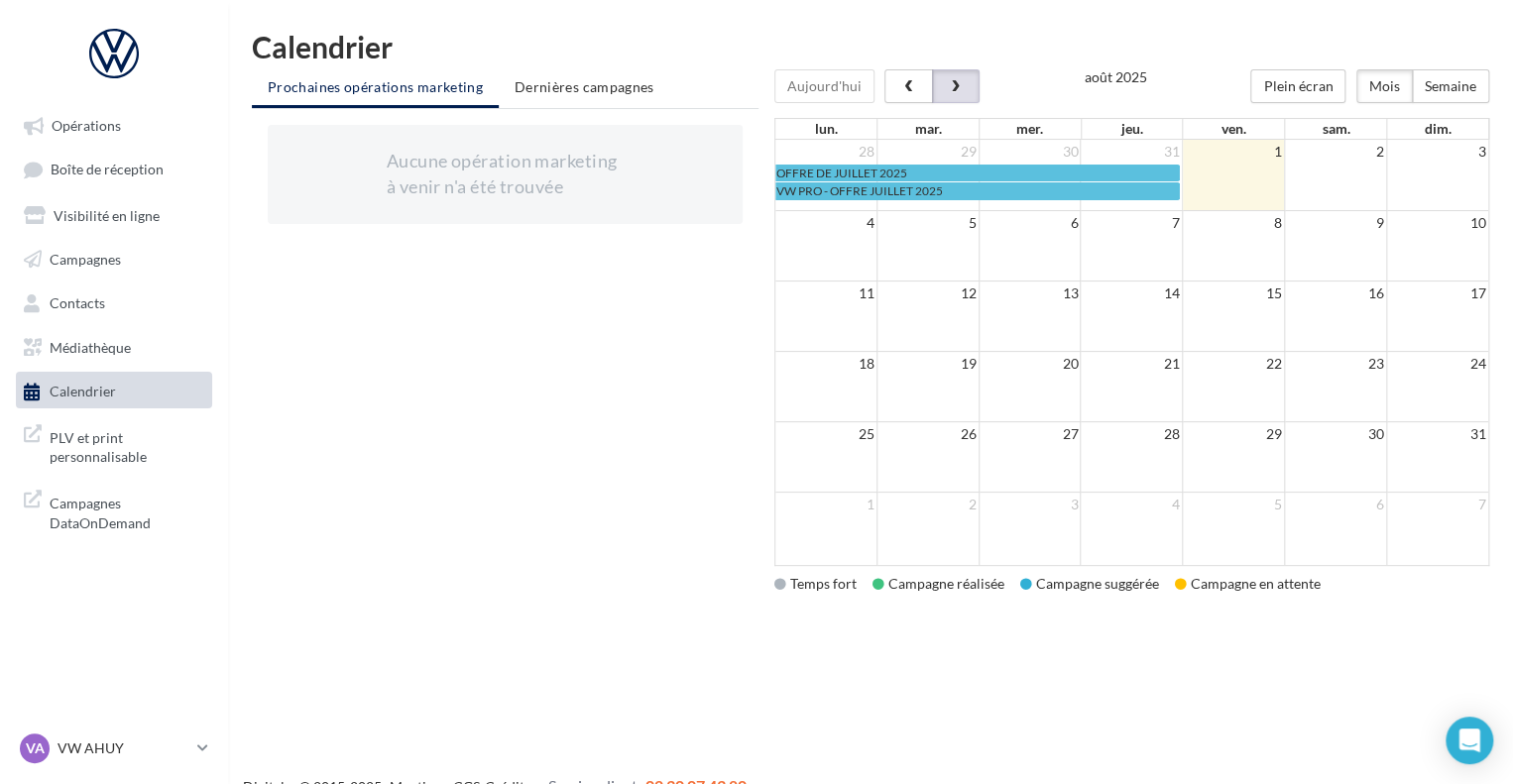 click at bounding box center [956, 86] 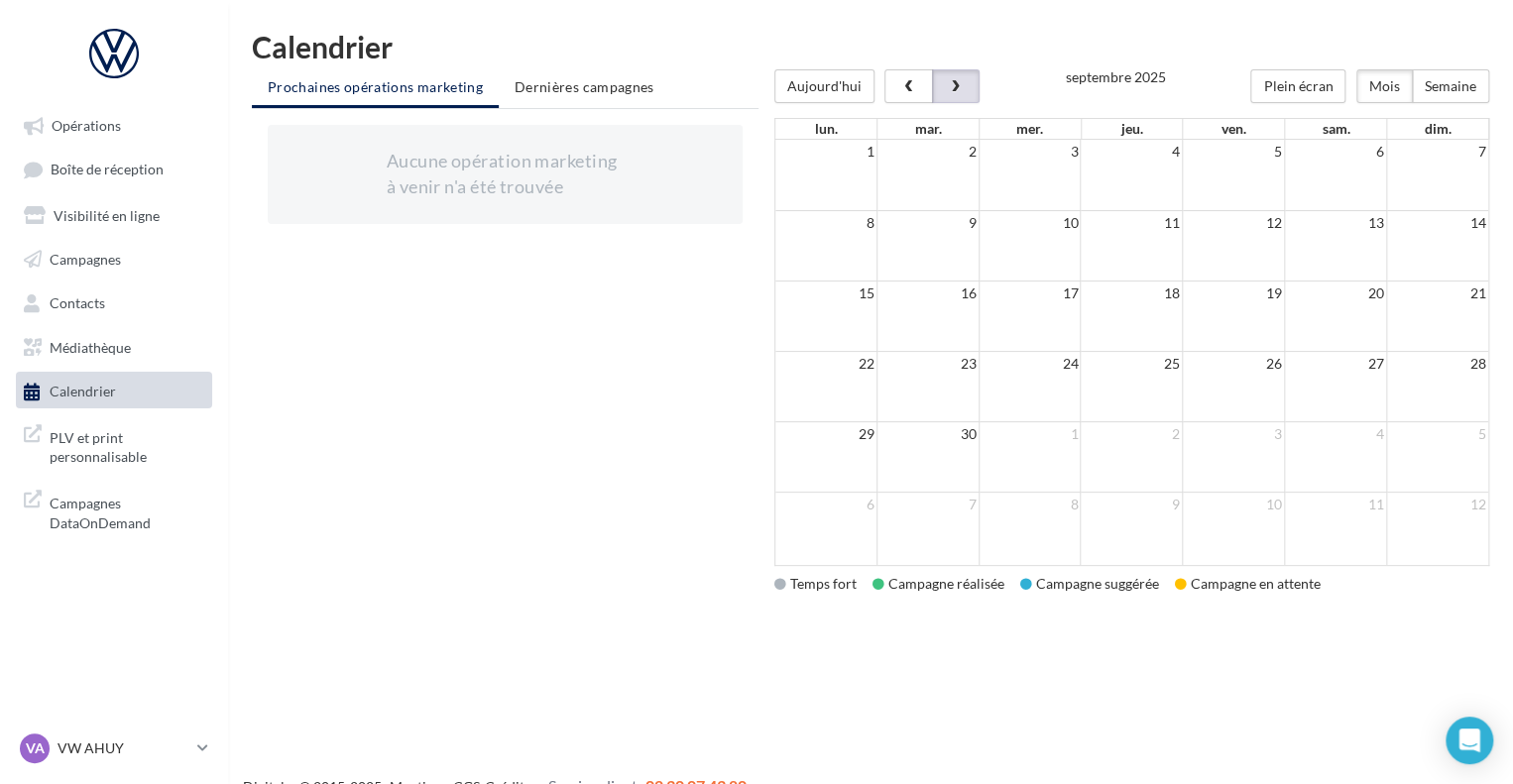 click at bounding box center (956, 86) 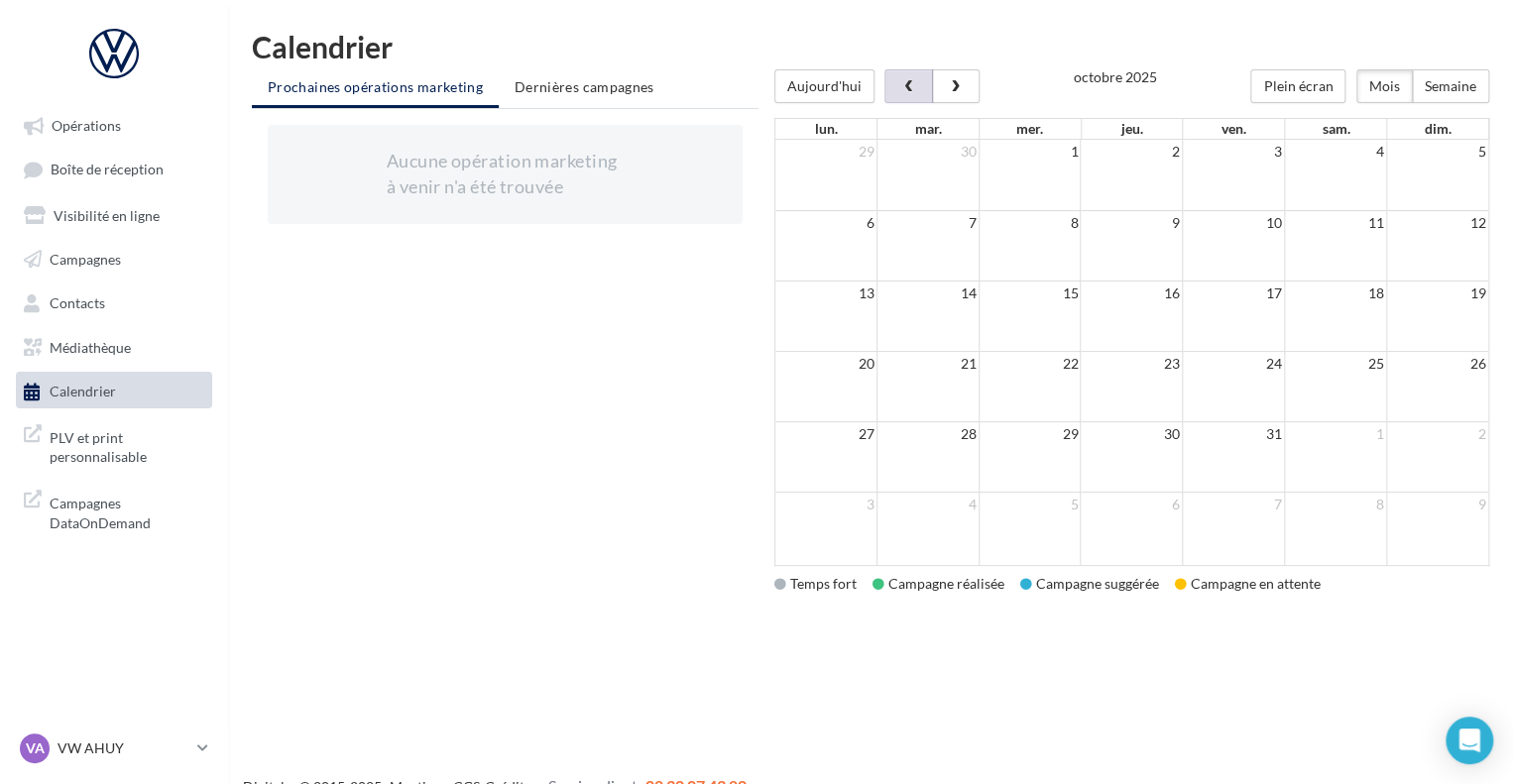 click at bounding box center (908, 87) 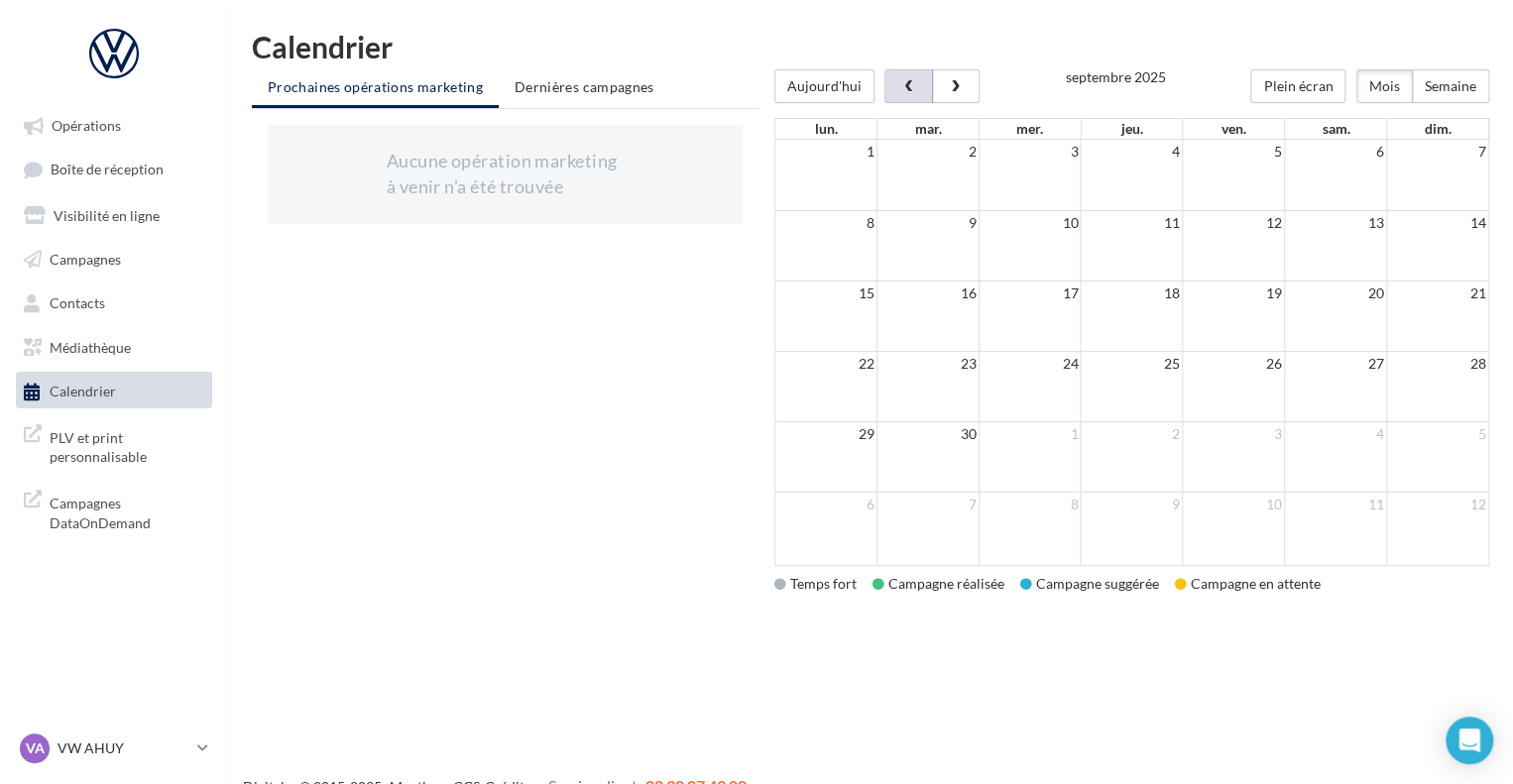 click at bounding box center (908, 87) 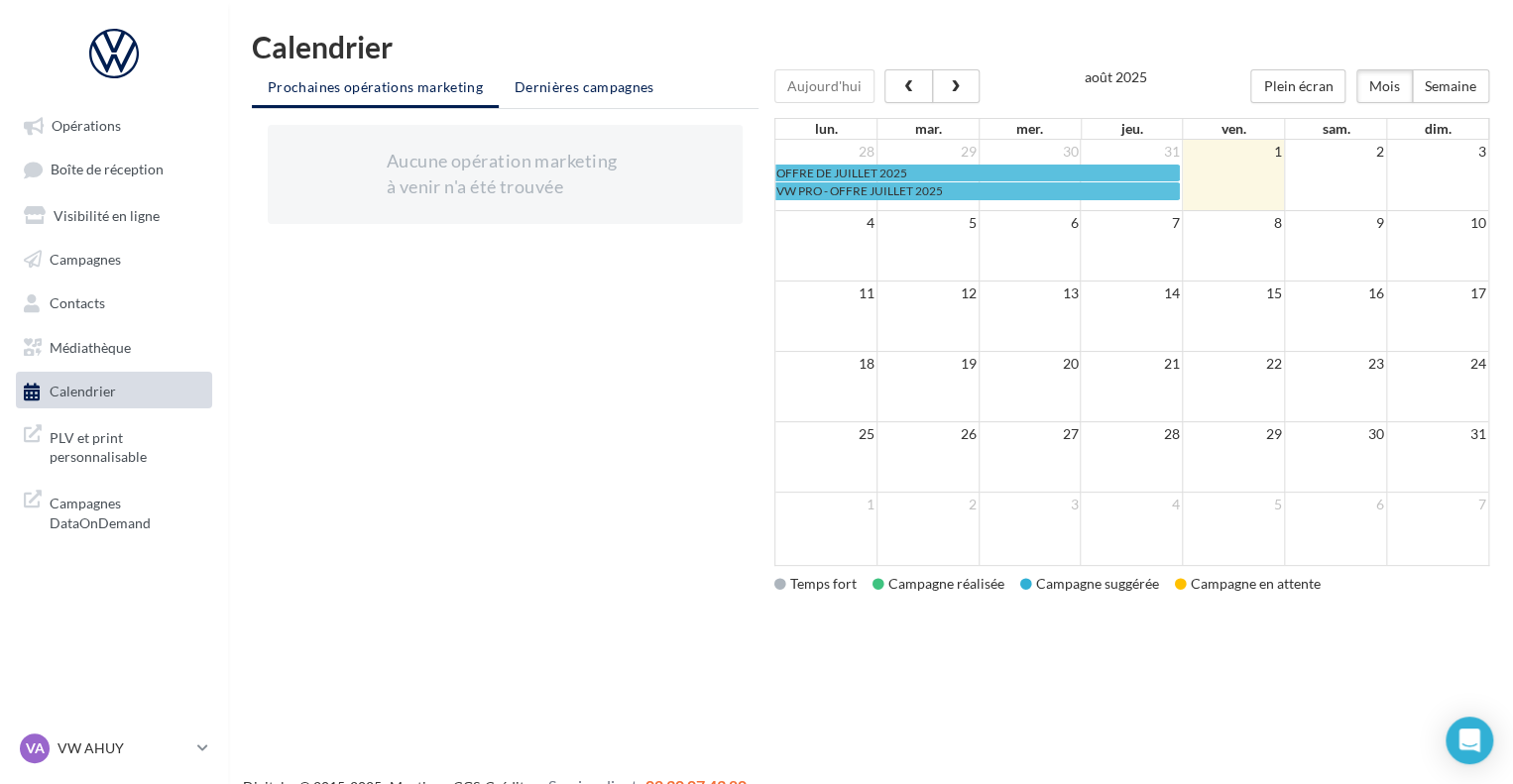 click on "Dernières campagnes" at bounding box center [584, 86] 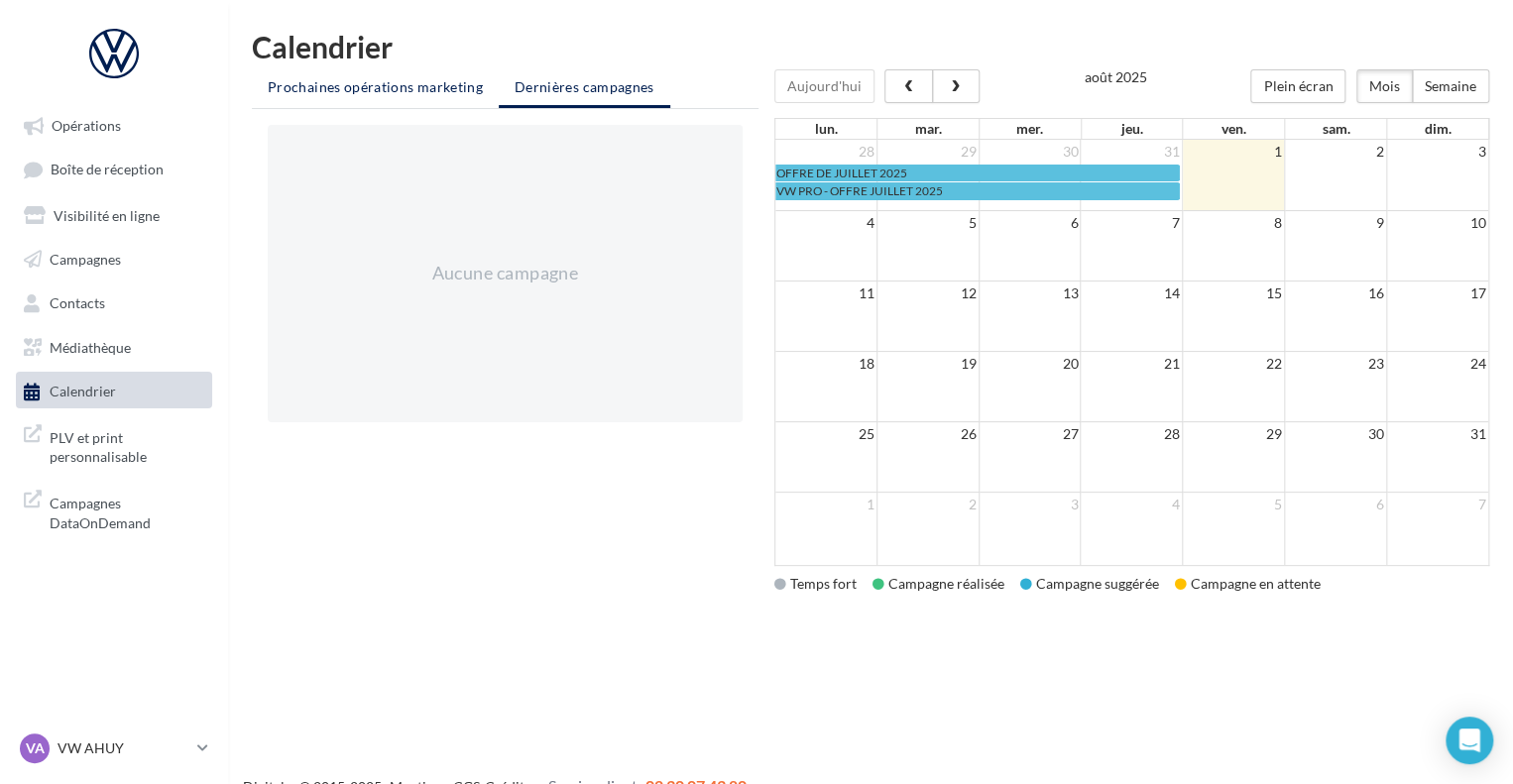 click on "Prochaines opérations marketing" at bounding box center (375, 86) 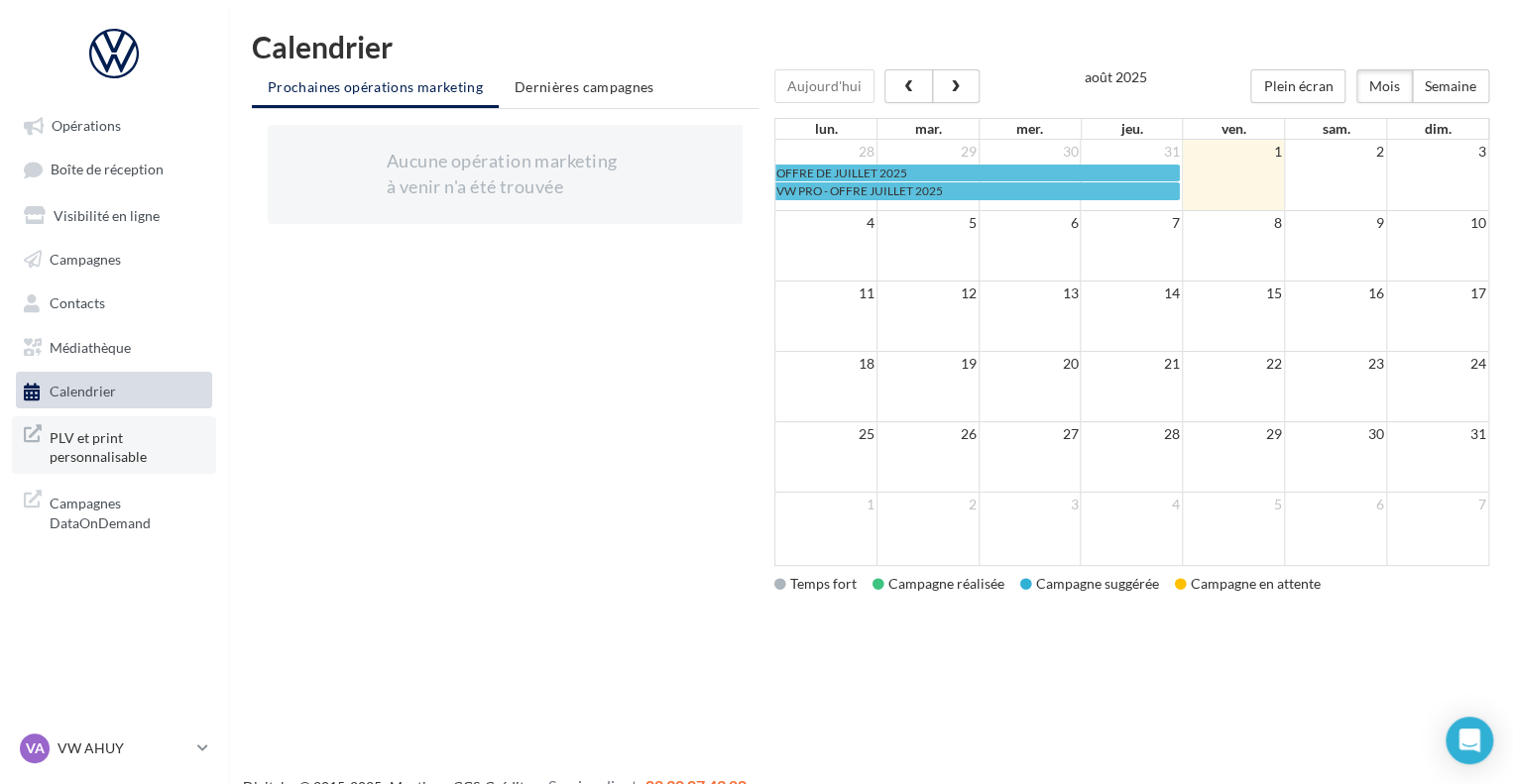 click on "PLV et print personnalisable" at bounding box center [127, 445] 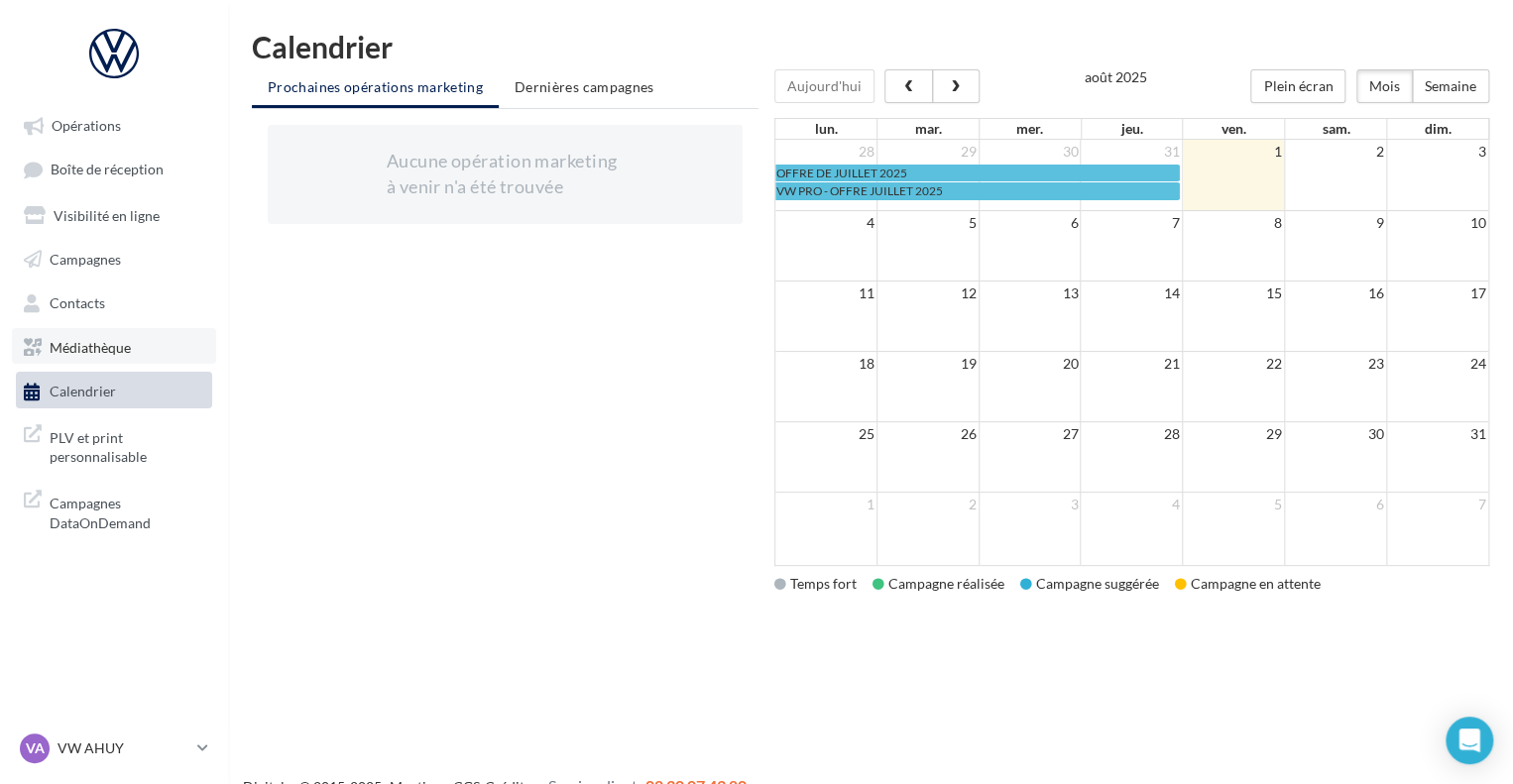 click on "Médiathèque" at bounding box center (90, 346) 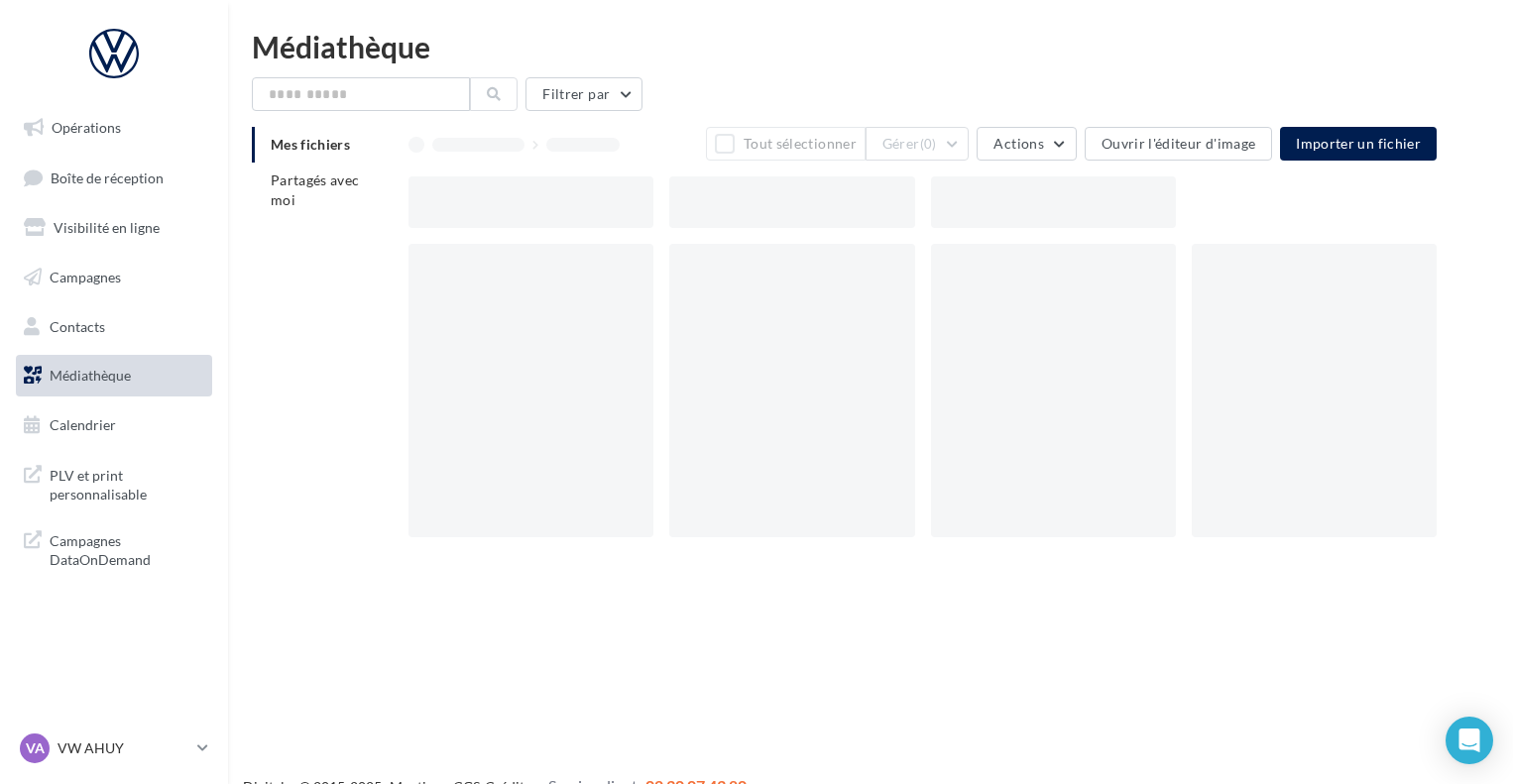 scroll, scrollTop: 0, scrollLeft: 0, axis: both 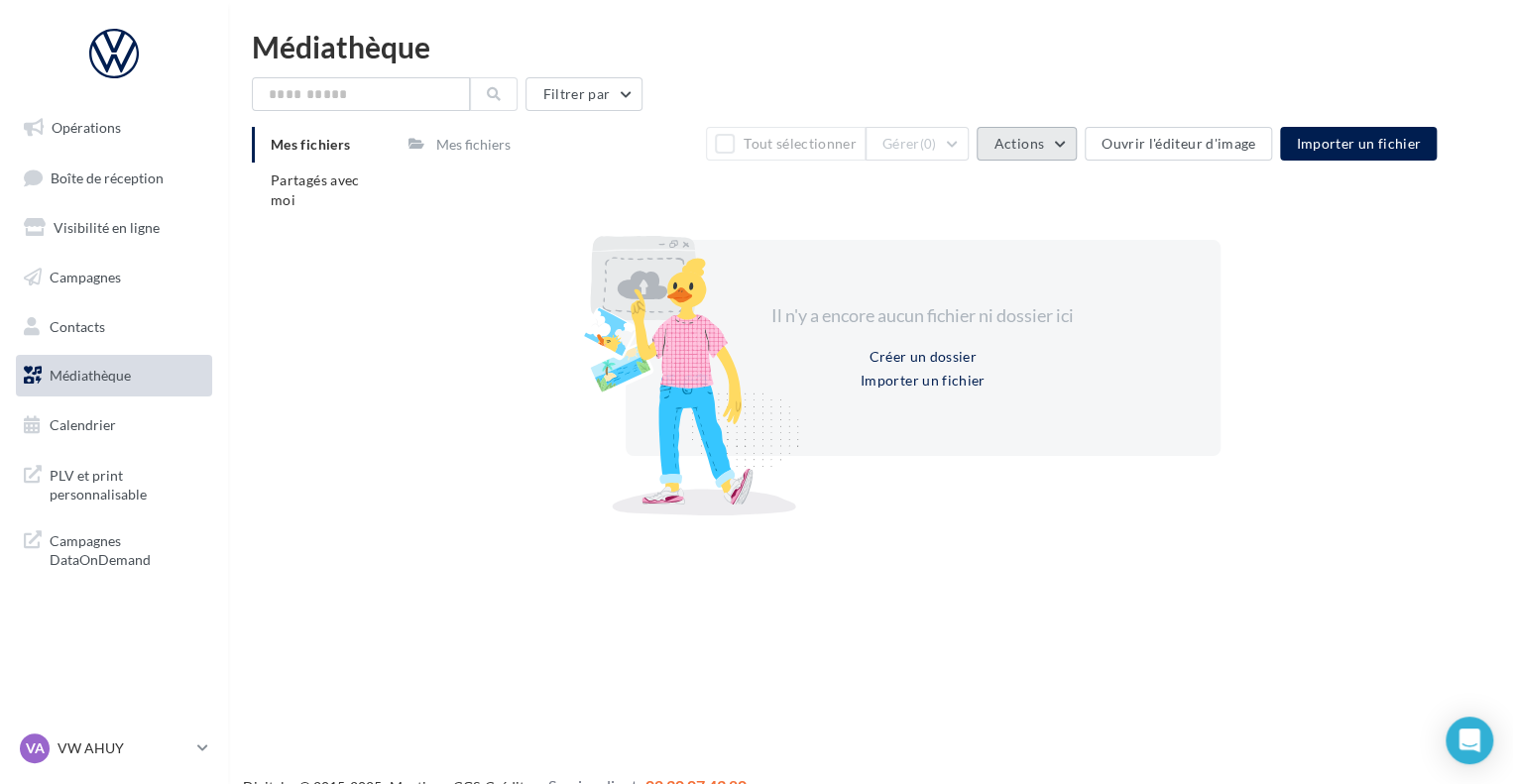 click on "Actions" at bounding box center [1026, 144] 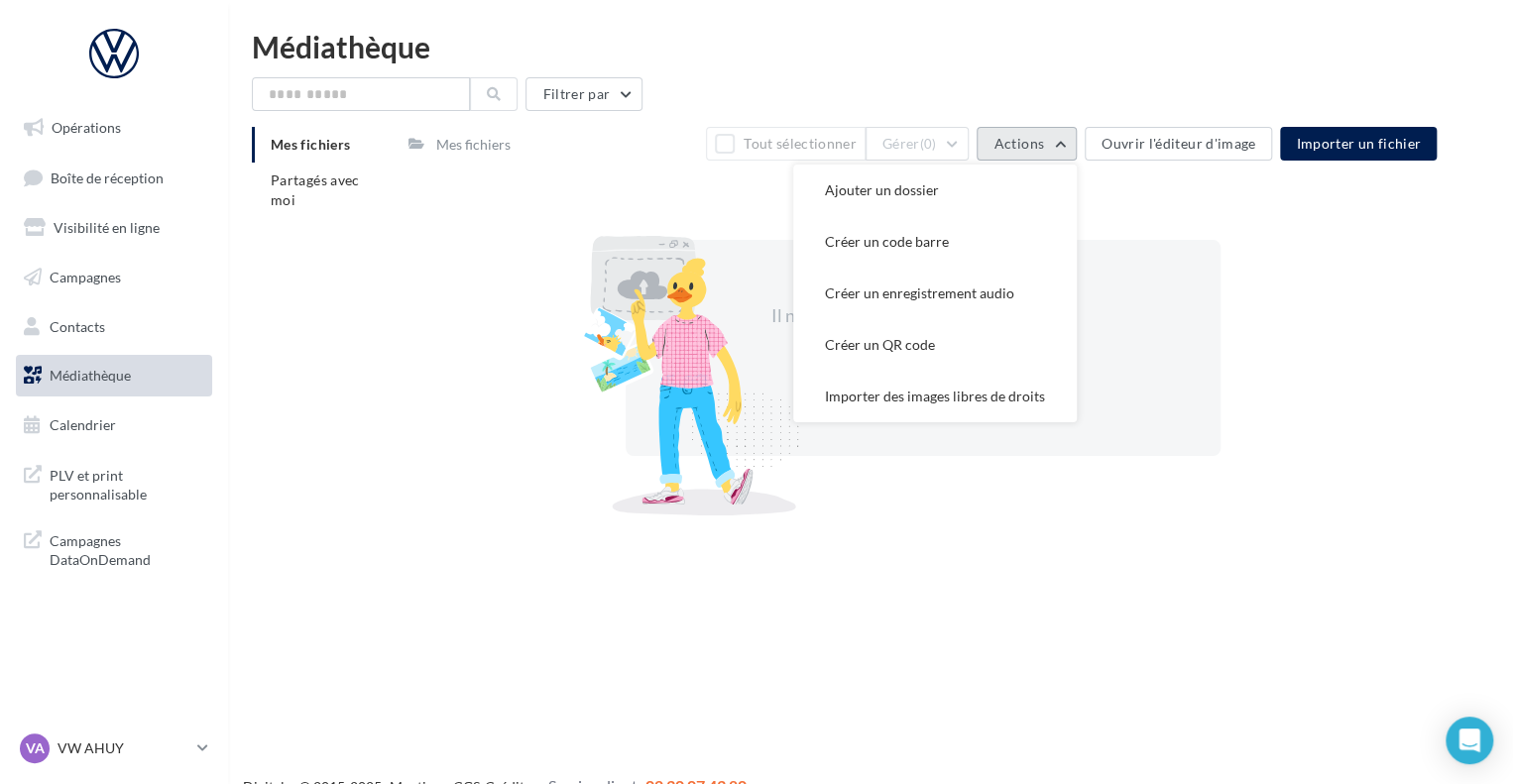 click on "Actions" at bounding box center [1026, 144] 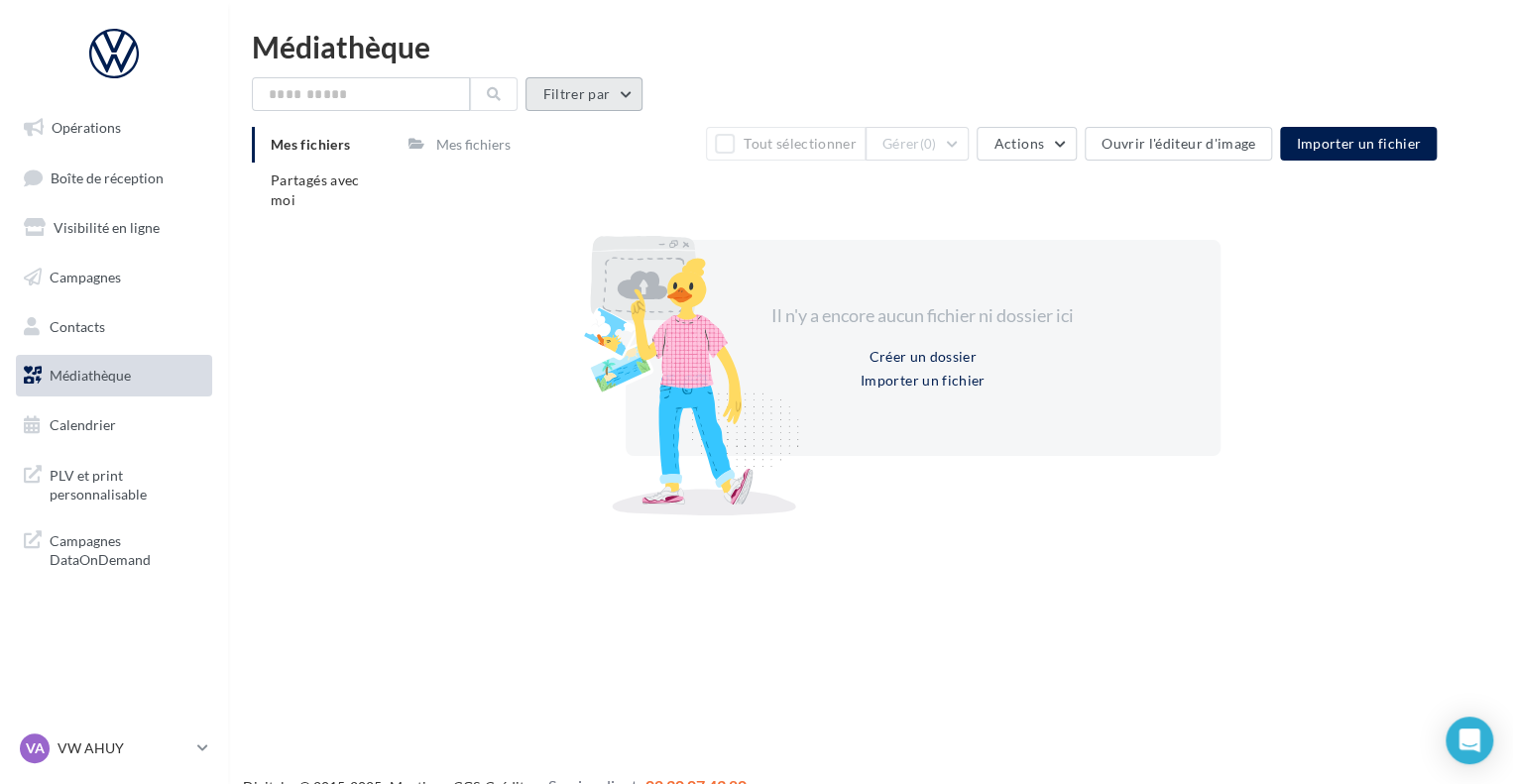 click on "Filtrer par" at bounding box center (584, 94) 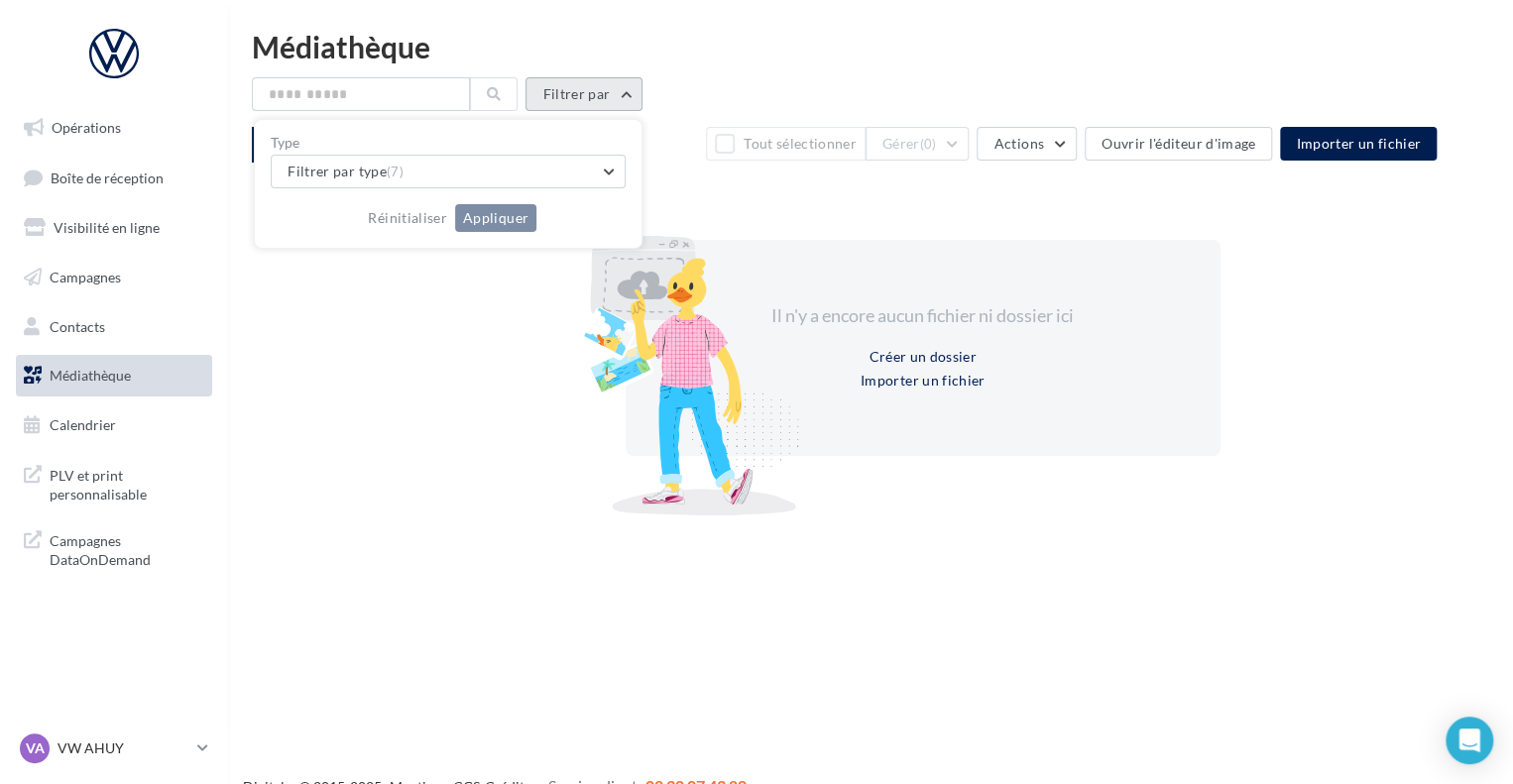 click on "Filtrer par" at bounding box center [584, 94] 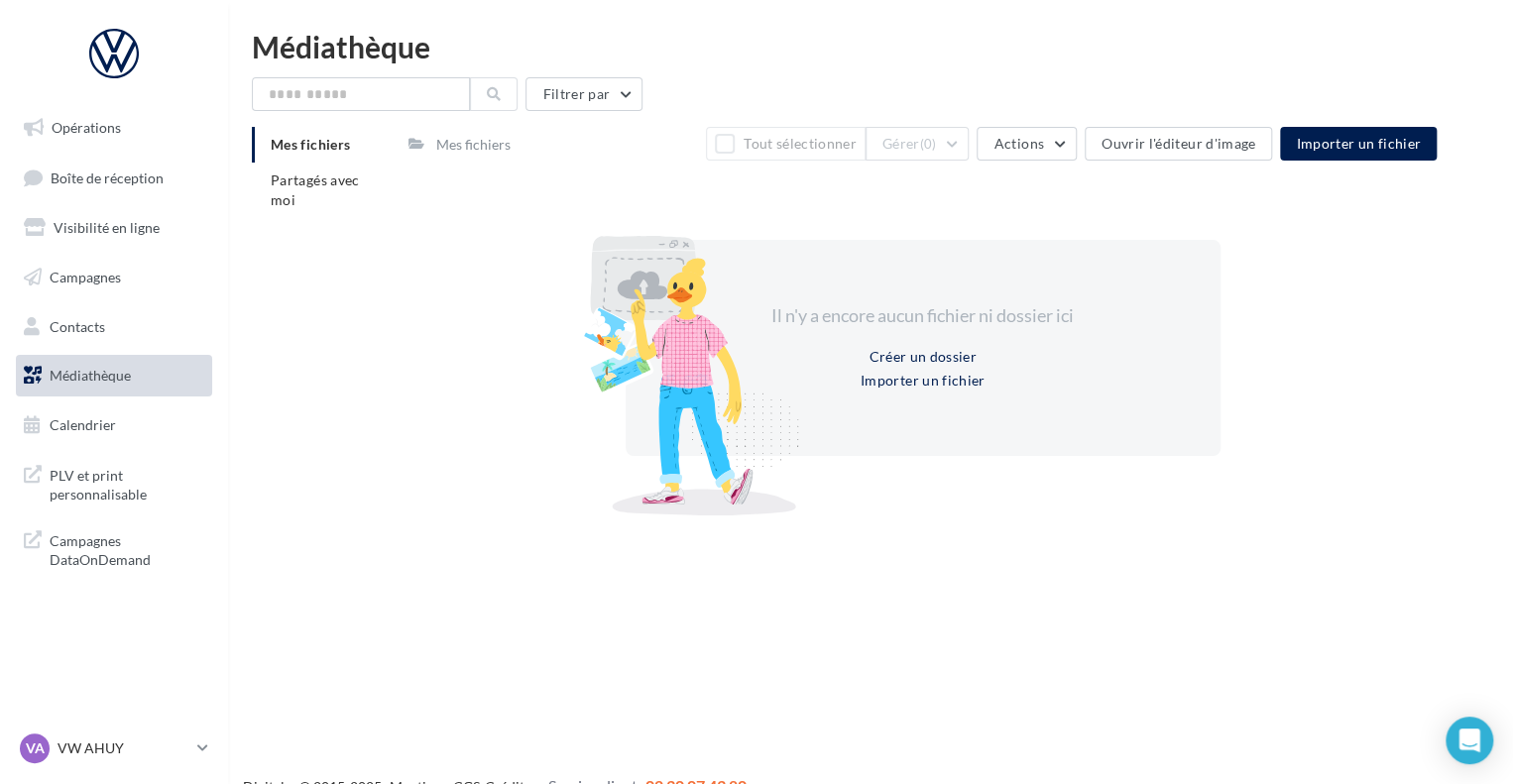 click on "Filtrer par
Mes fichiers
Partagés avec moi
Mes fichiers
Tout sélectionner
Gérer   (0)              Actions               Ouvrir l'éditeur d'image       Importer un fichier     Ajouter un dossier     Ajouter un fichier     Il n'y a encore aucun fichier ni dossier ici      Créer un dossier    Importer un fichier" at bounding box center (871, 298) 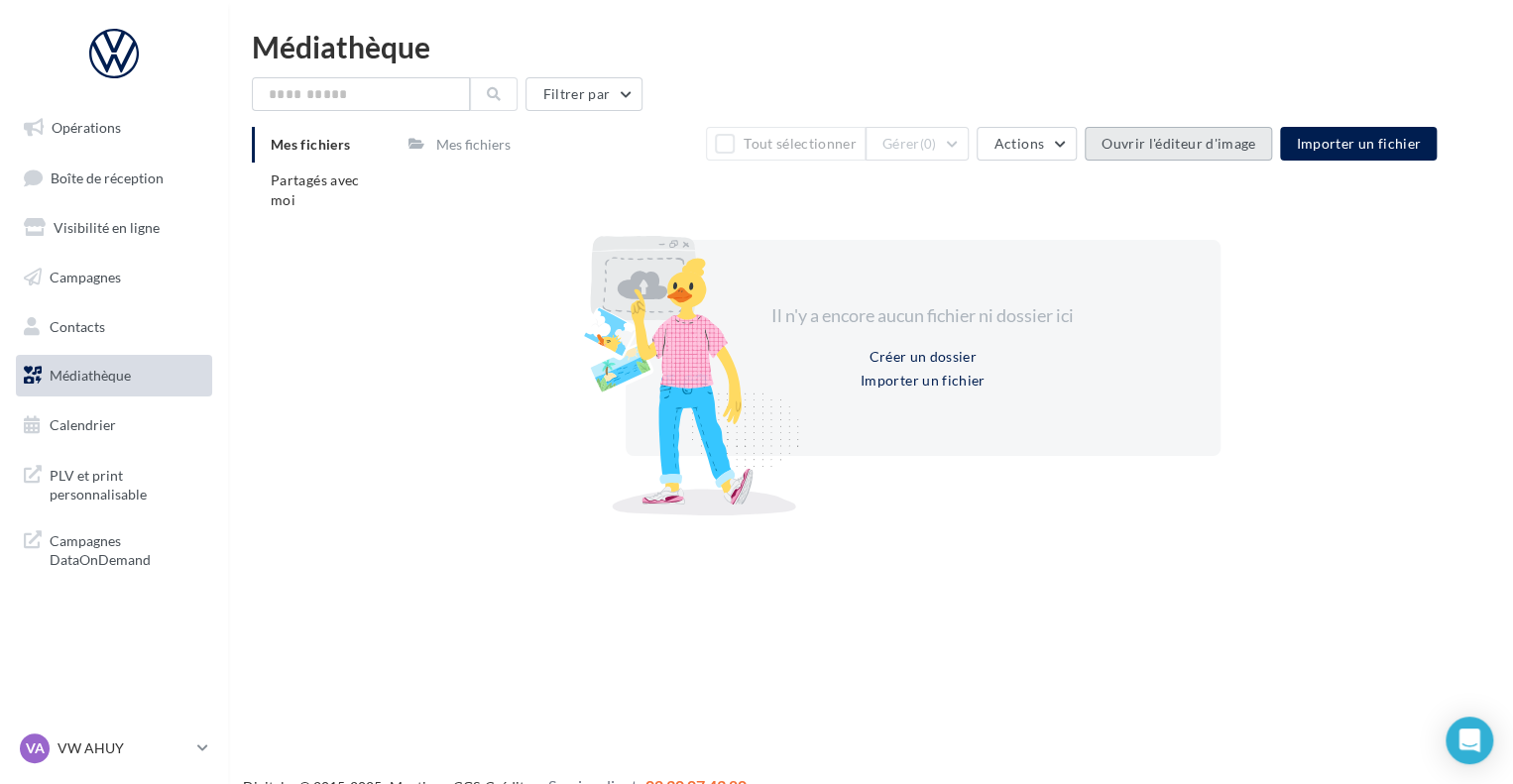 click on "Ouvrir l'éditeur d'image" at bounding box center [1178, 144] 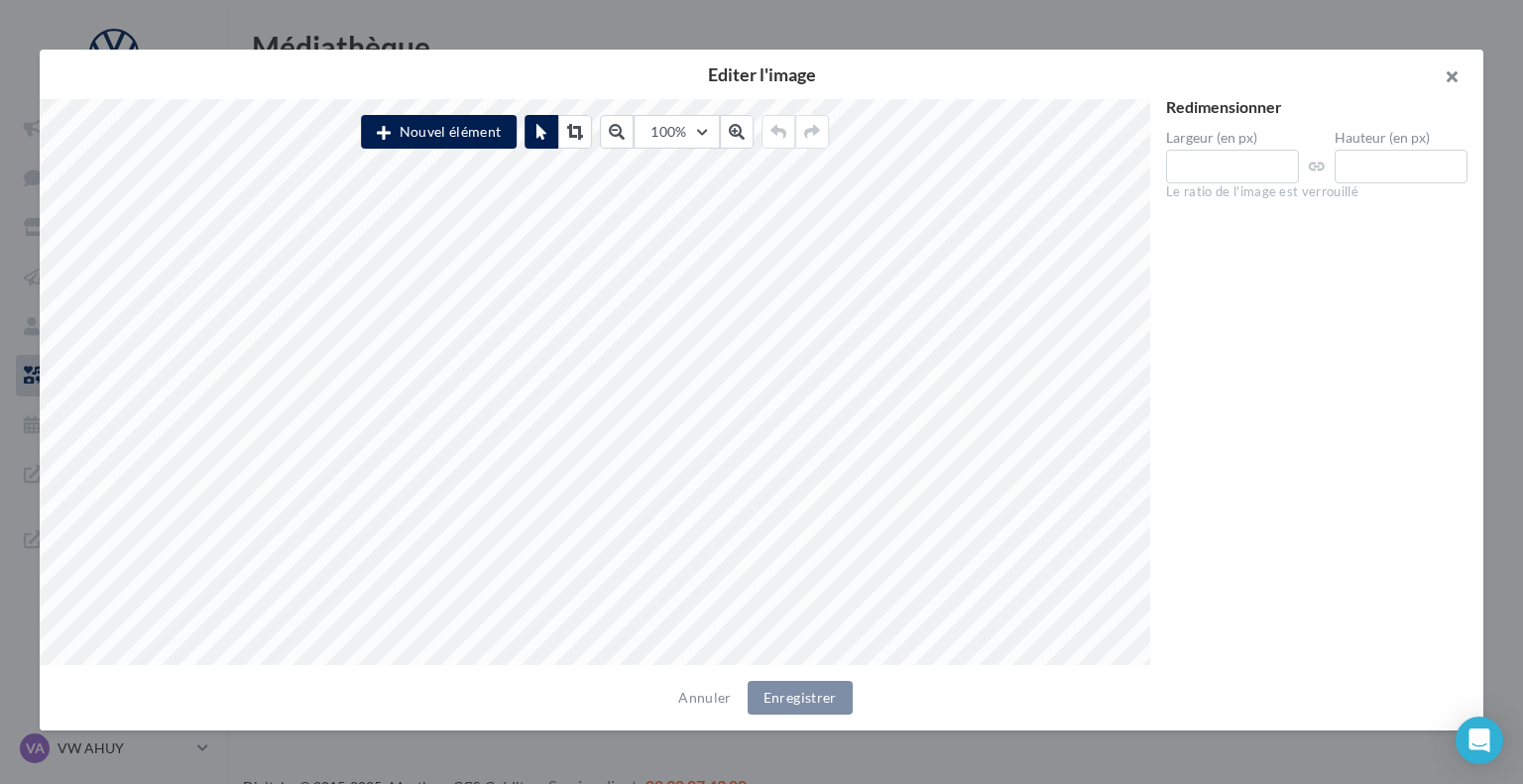 click at bounding box center (1444, 79) 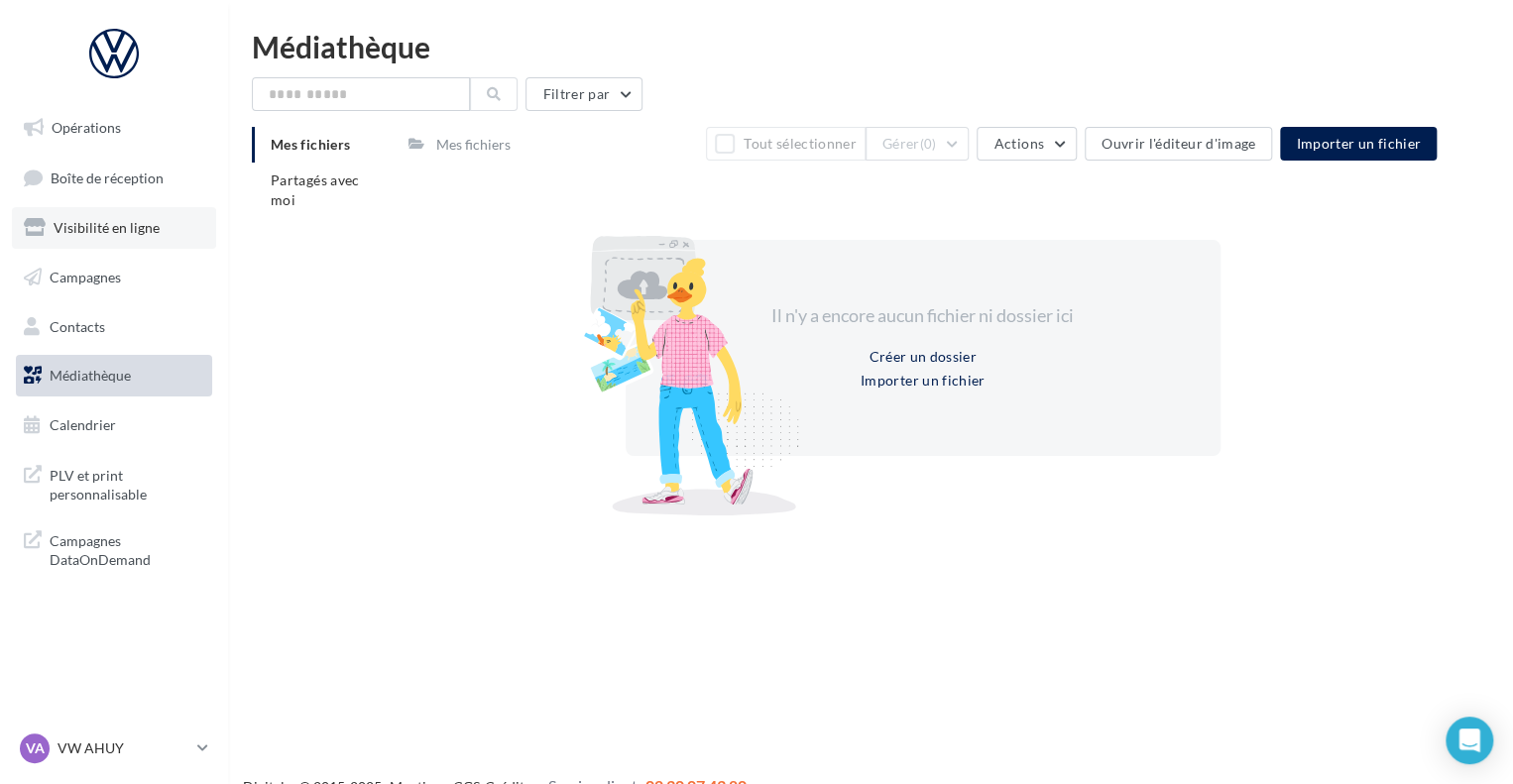click on "Visibilité en ligne" at bounding box center (106, 227) 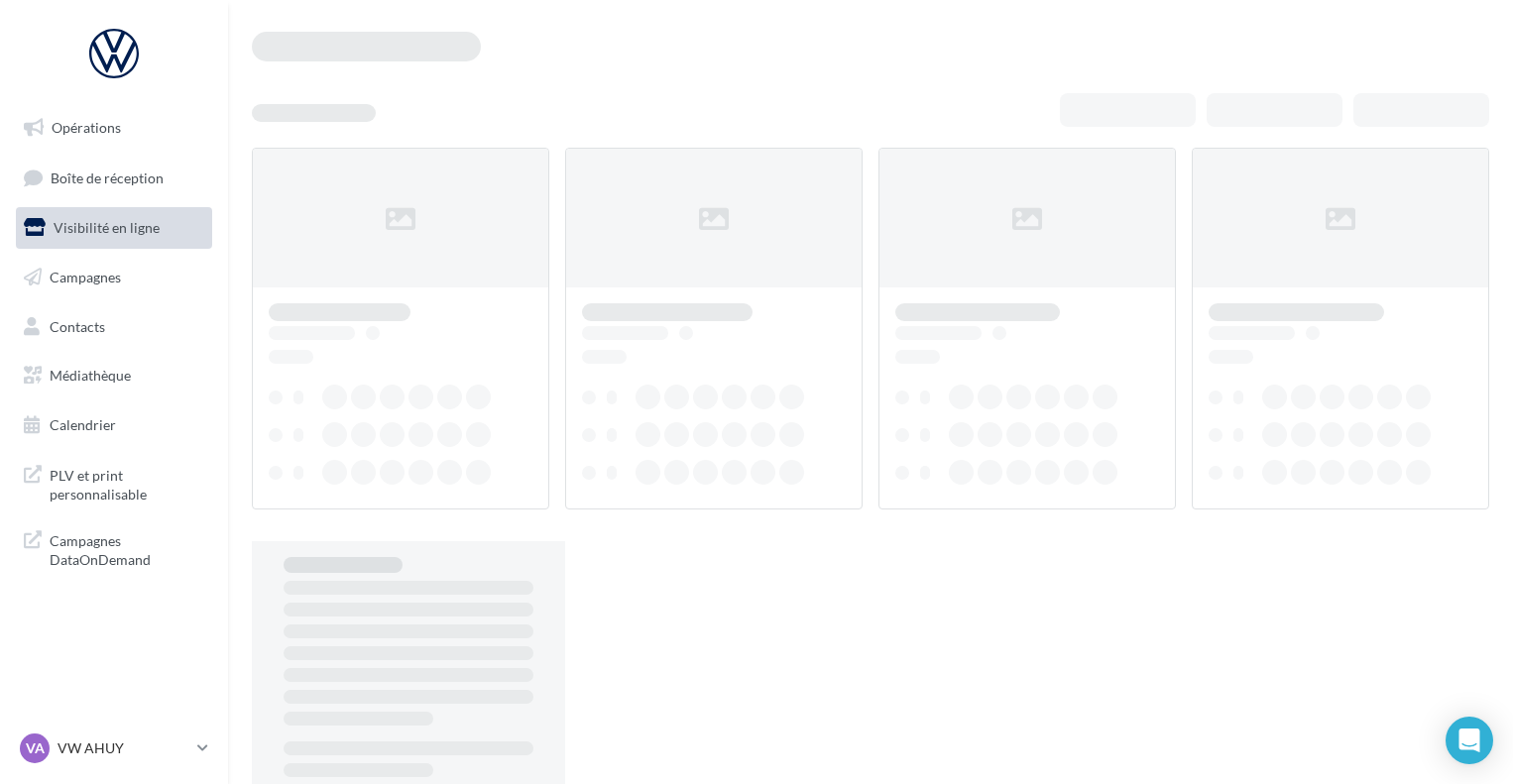 scroll, scrollTop: 0, scrollLeft: 0, axis: both 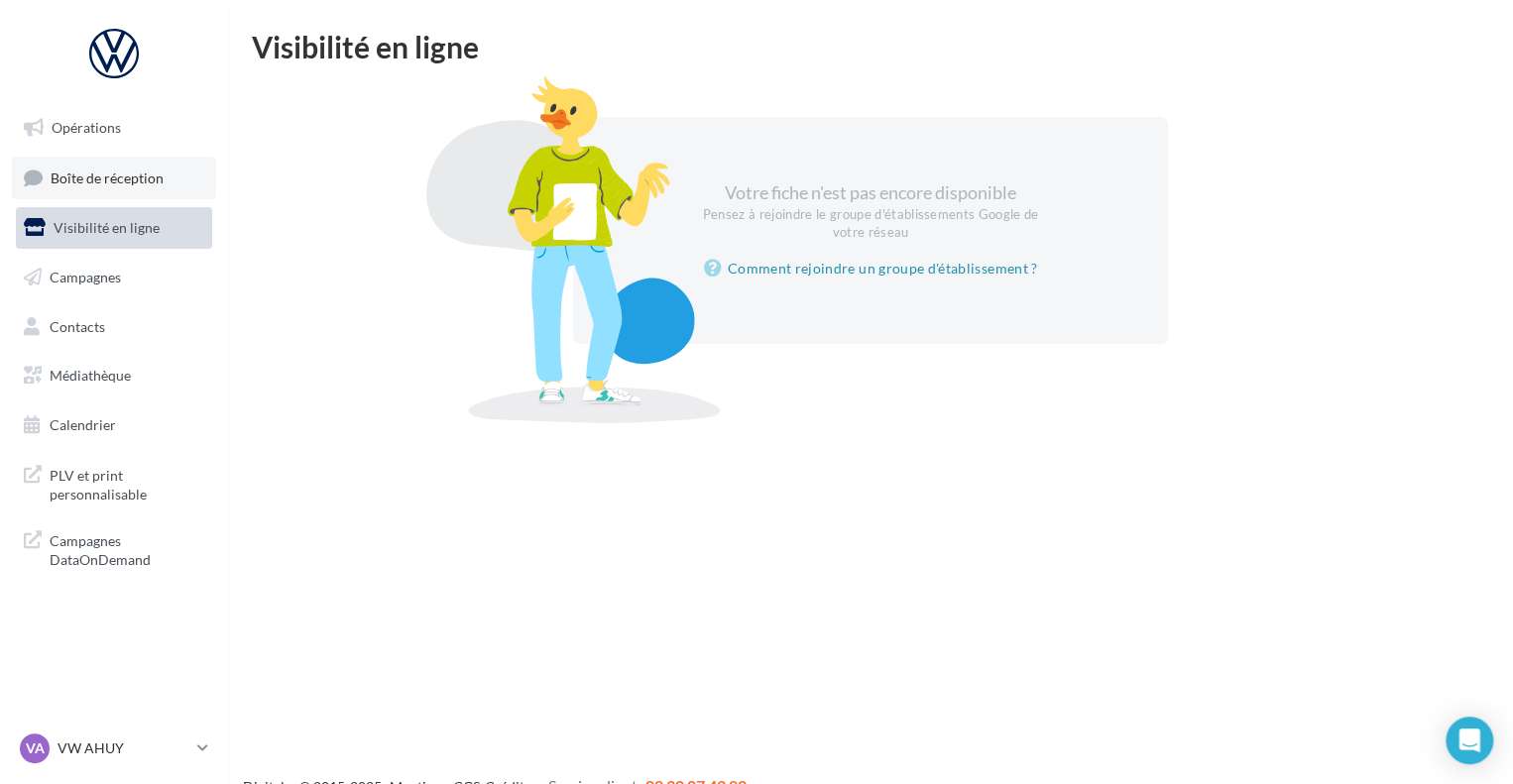 click on "Boîte de réception" at bounding box center (114, 177) 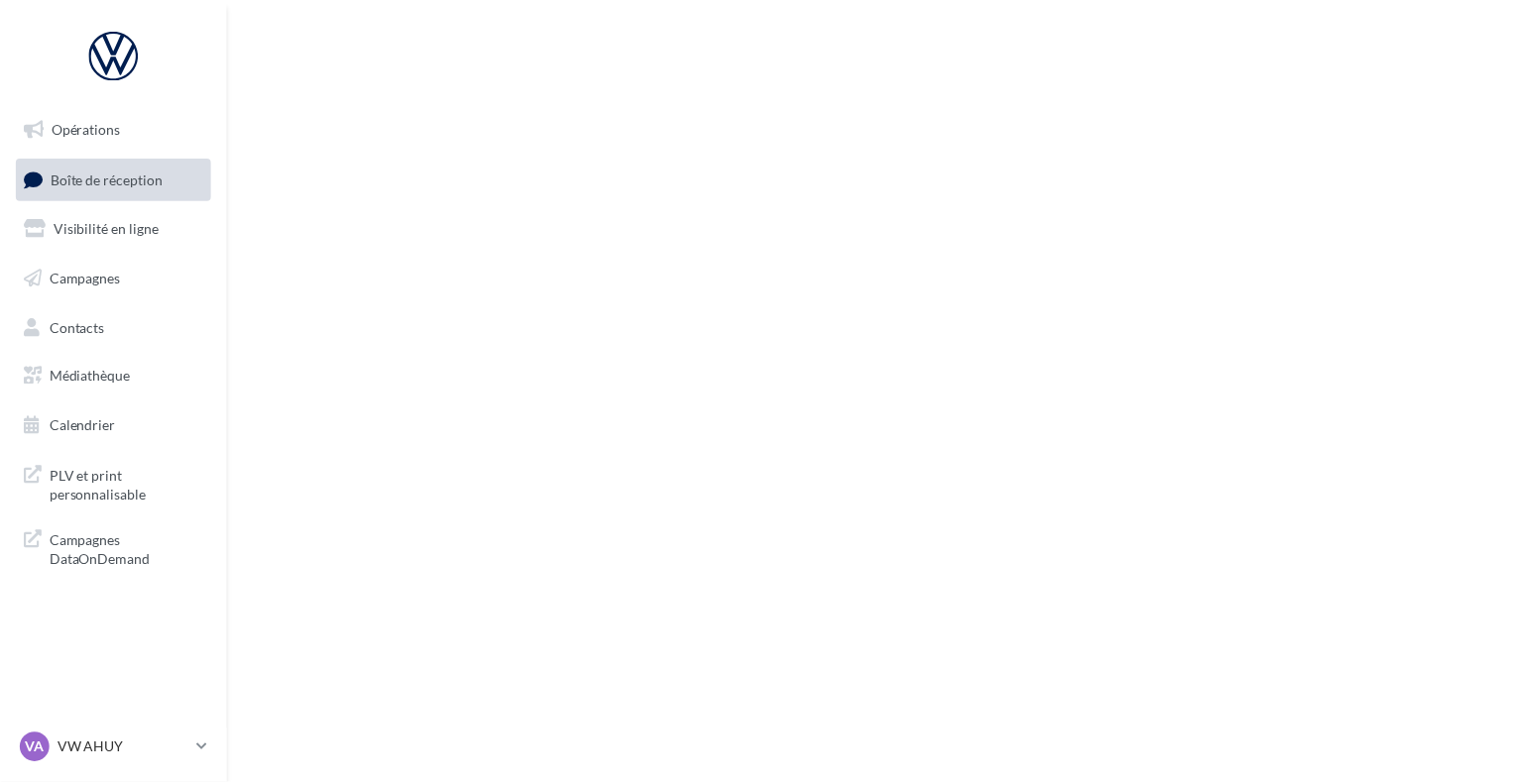 scroll, scrollTop: 0, scrollLeft: 0, axis: both 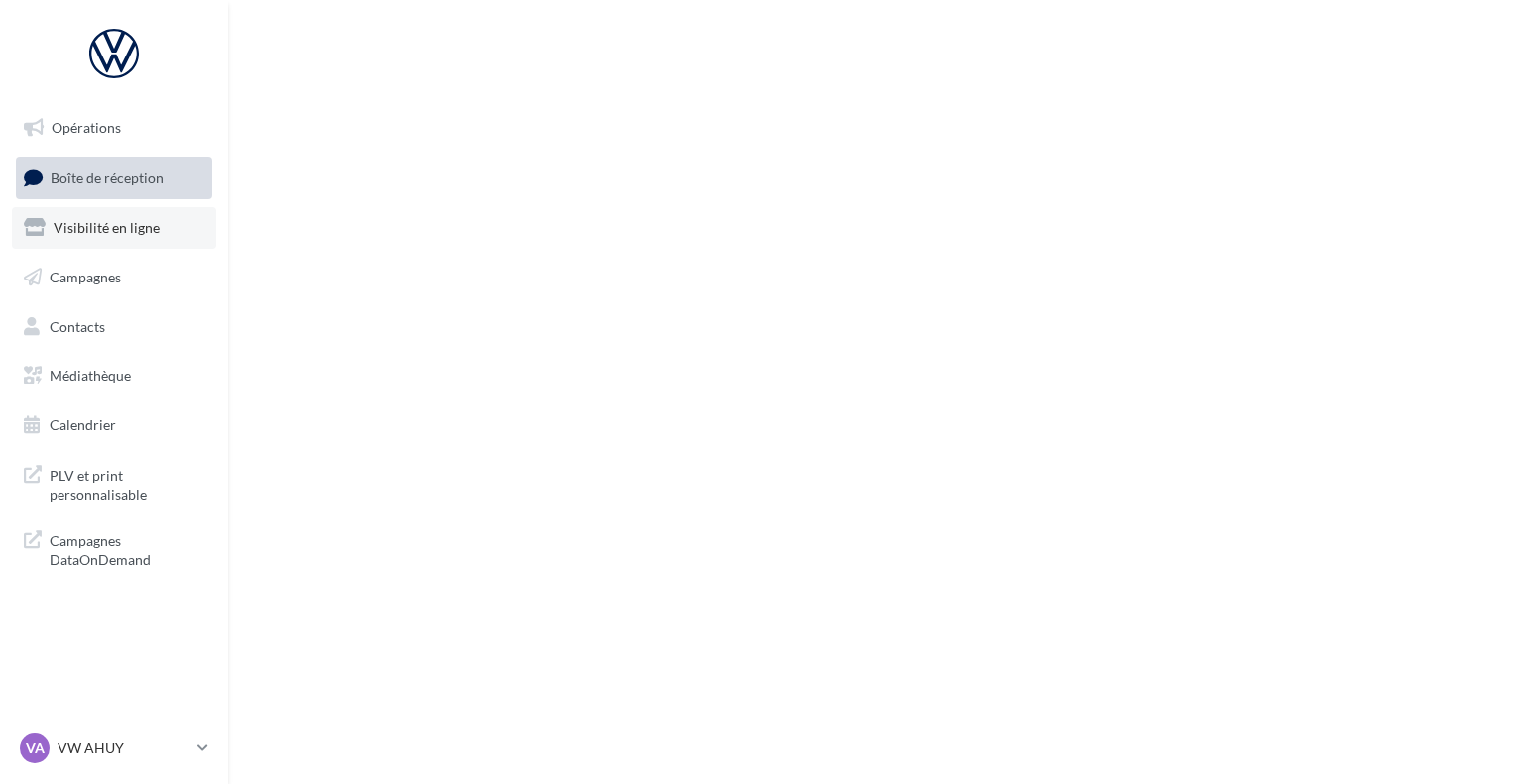 click on "Visibilité en ligne" at bounding box center [106, 227] 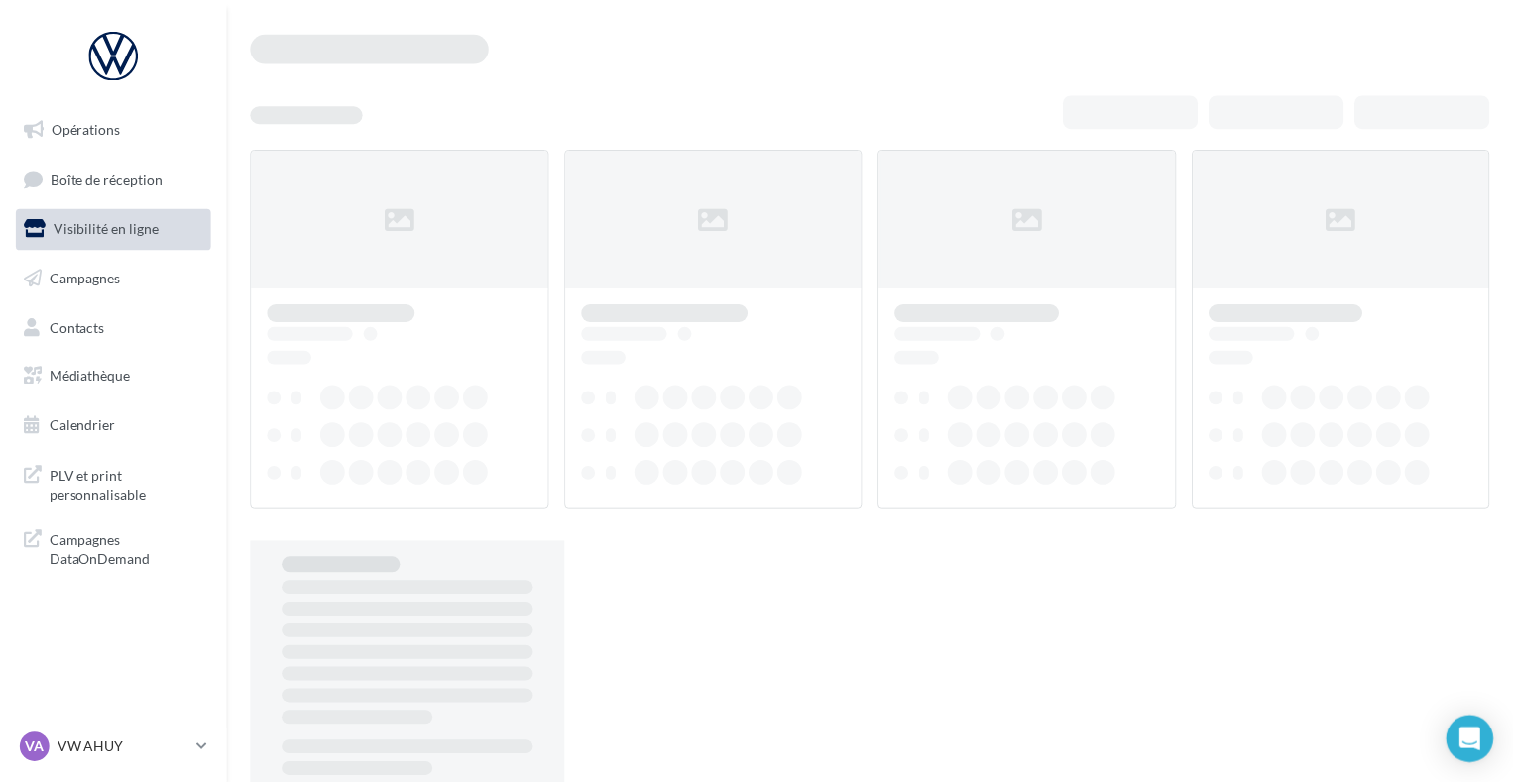 scroll, scrollTop: 0, scrollLeft: 0, axis: both 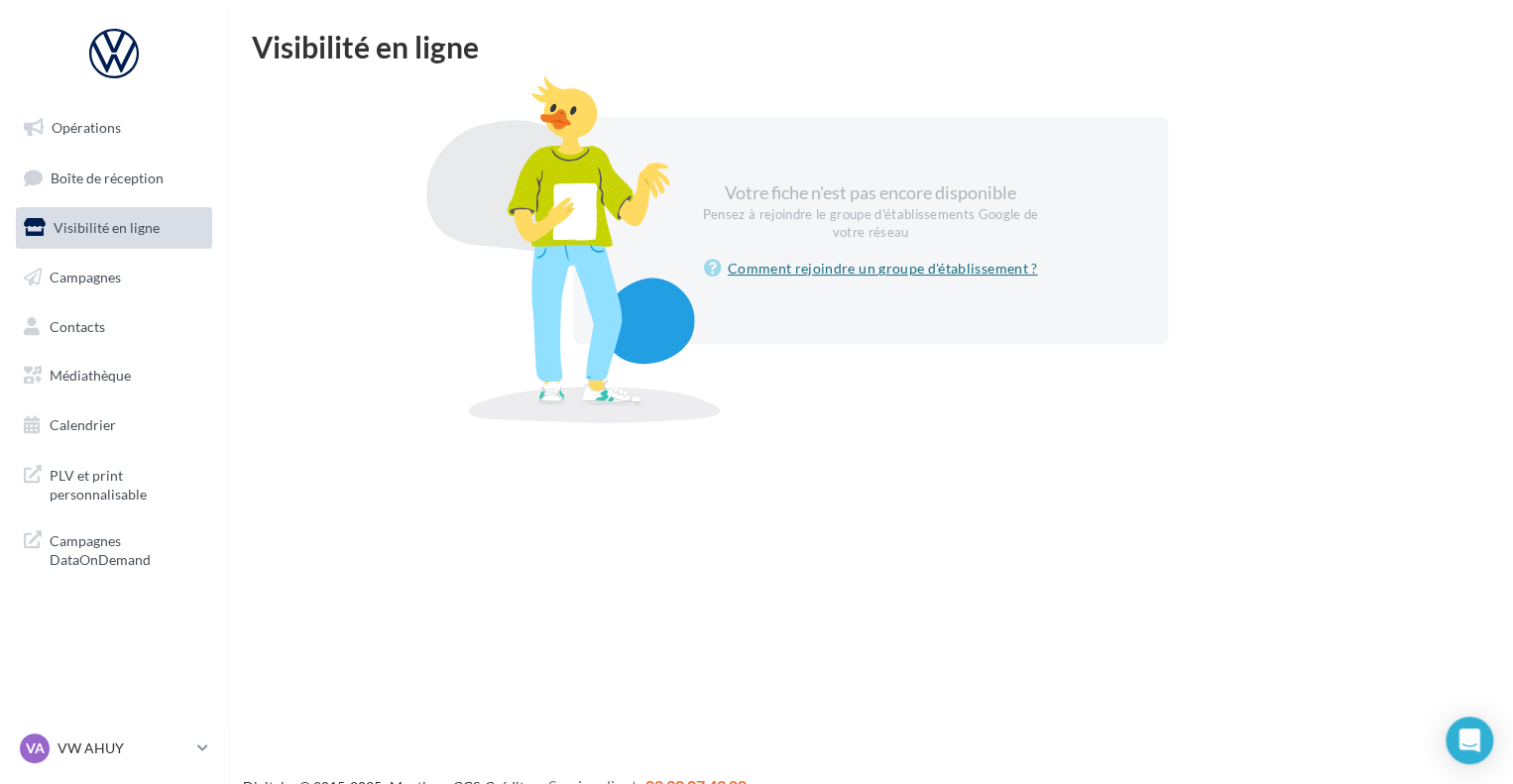 click on "Comment rejoindre un groupe d'établissement ?" at bounding box center (871, 269) 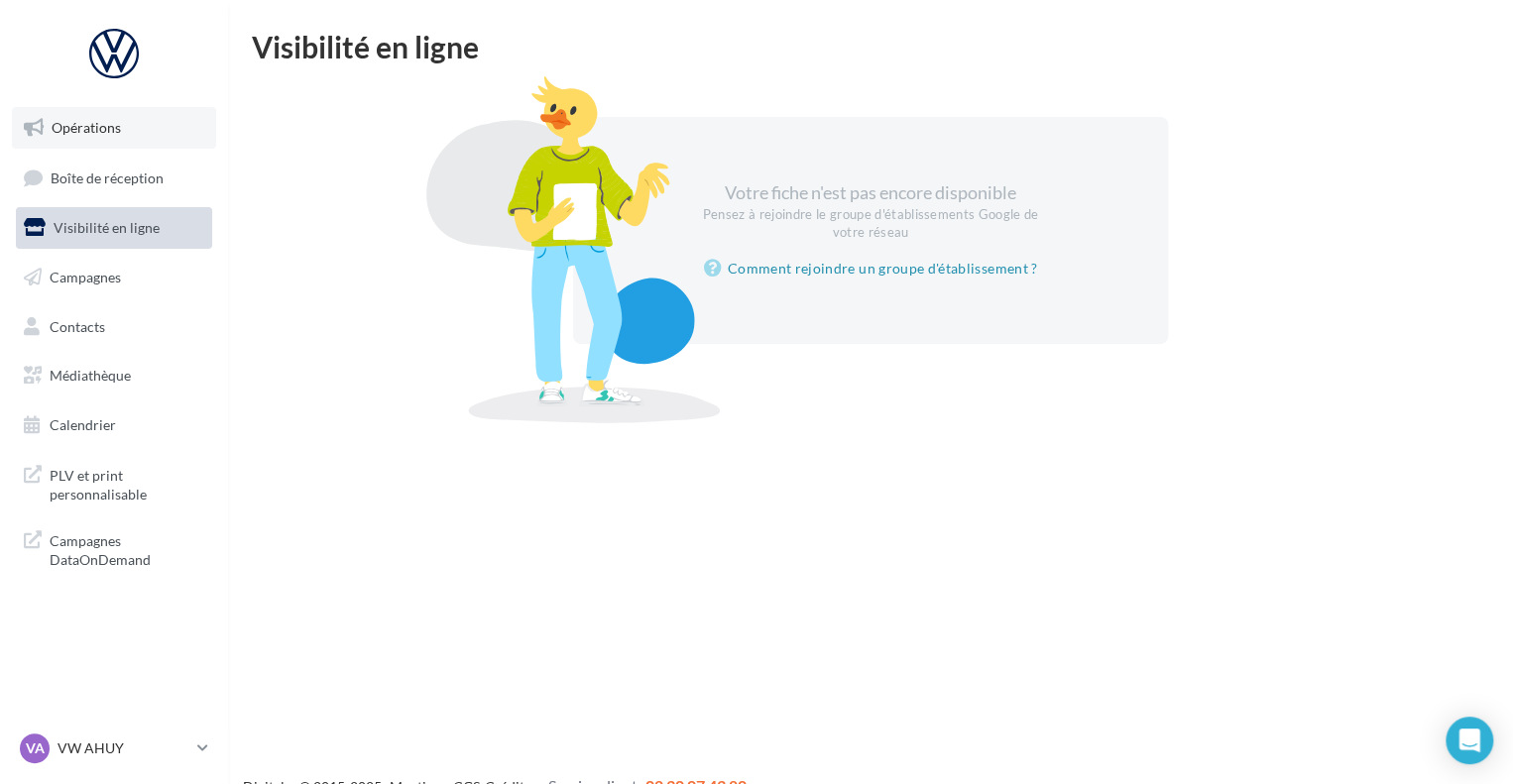 click on "Opérations" at bounding box center [114, 128] 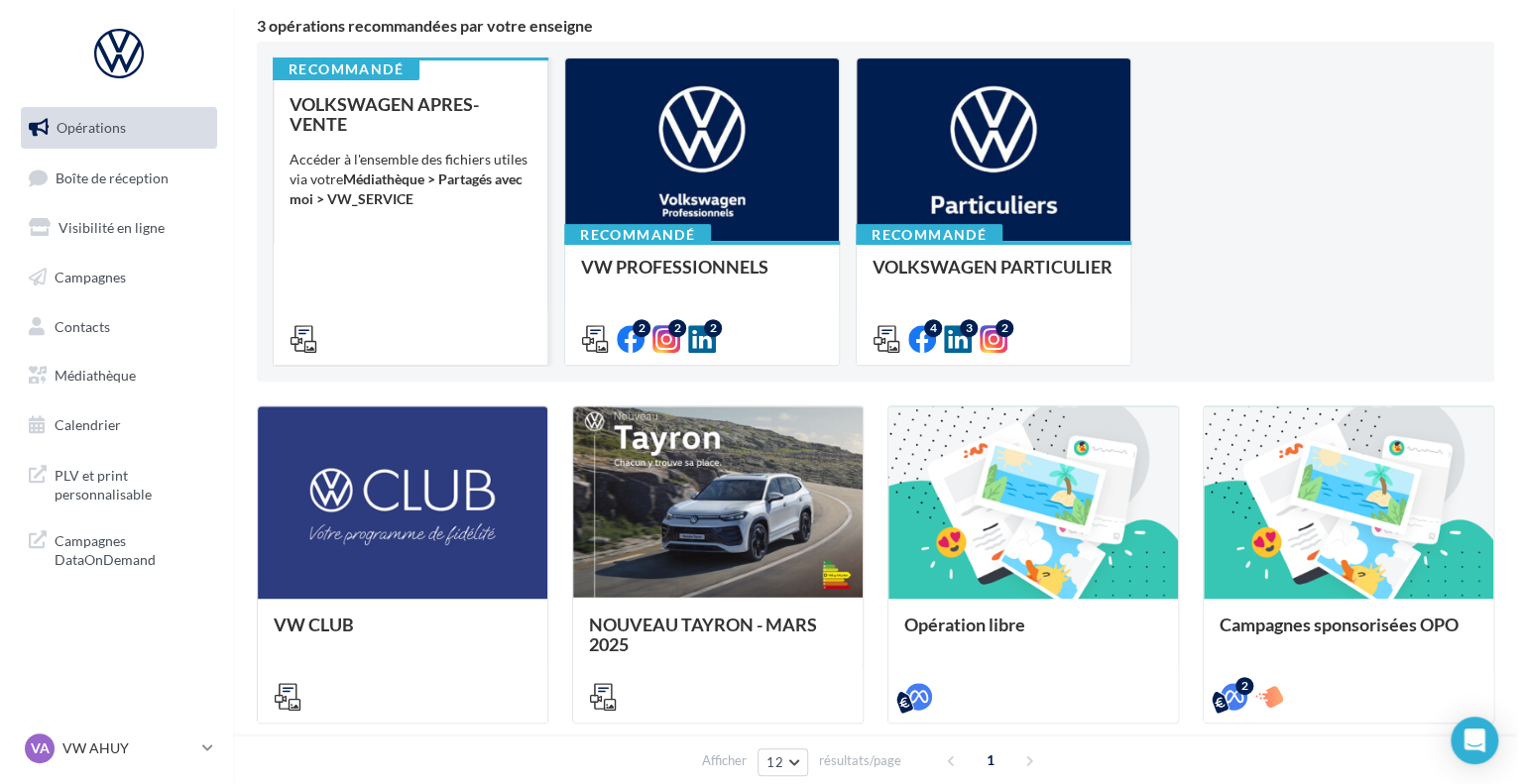 scroll, scrollTop: 396, scrollLeft: 0, axis: vertical 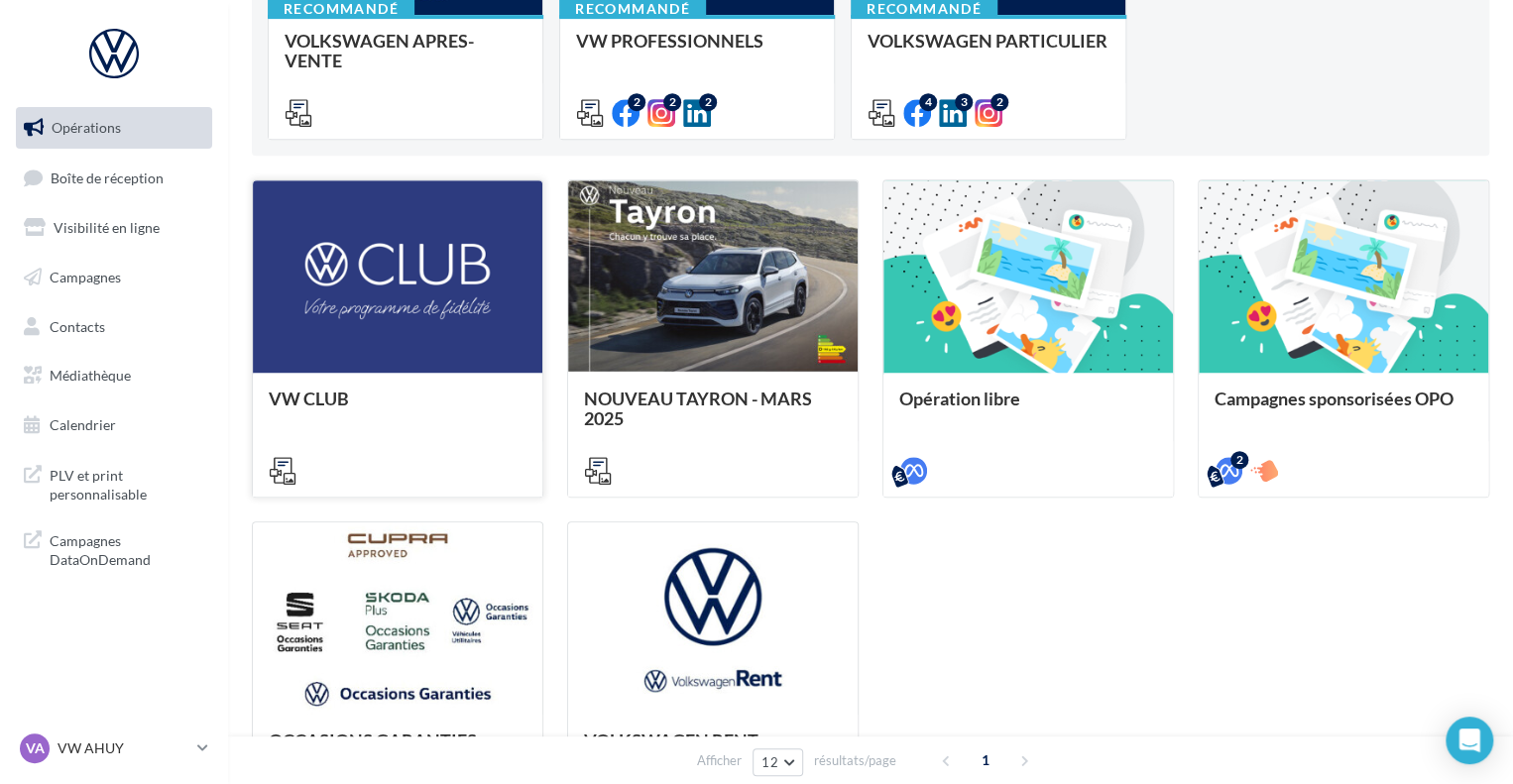 click on "VW CLUB" at bounding box center (398, 433) 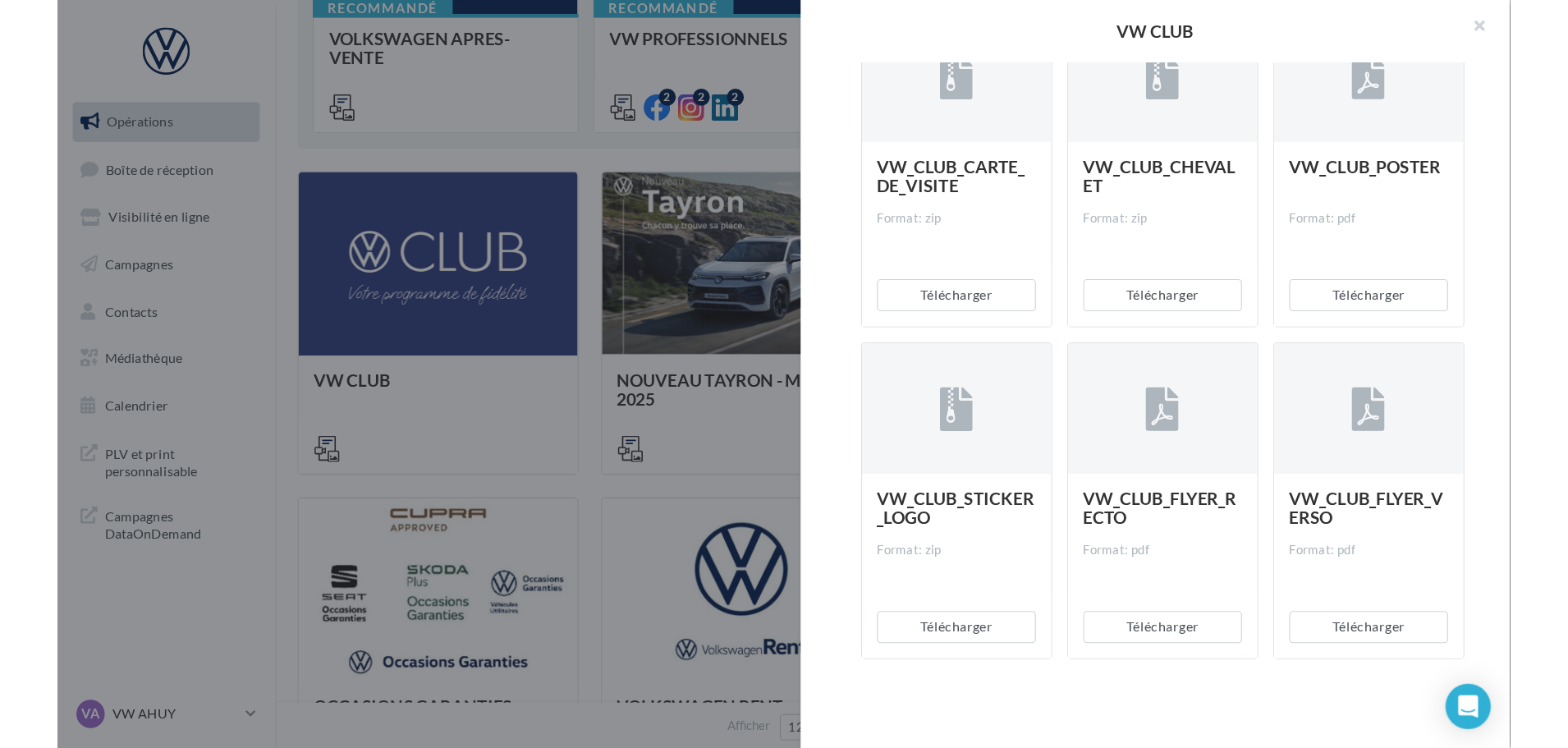 scroll, scrollTop: 0, scrollLeft: 0, axis: both 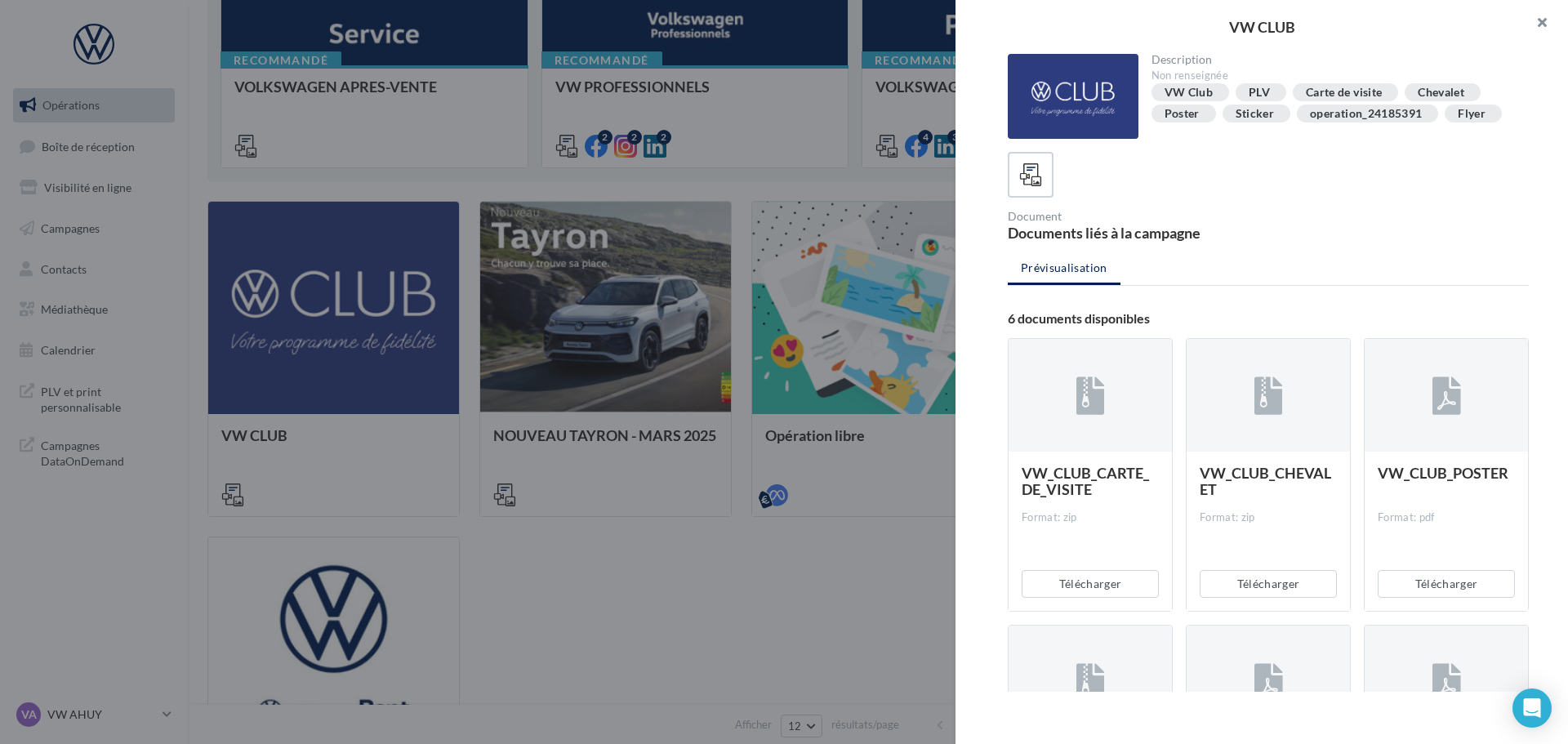 click at bounding box center [1535, 25] 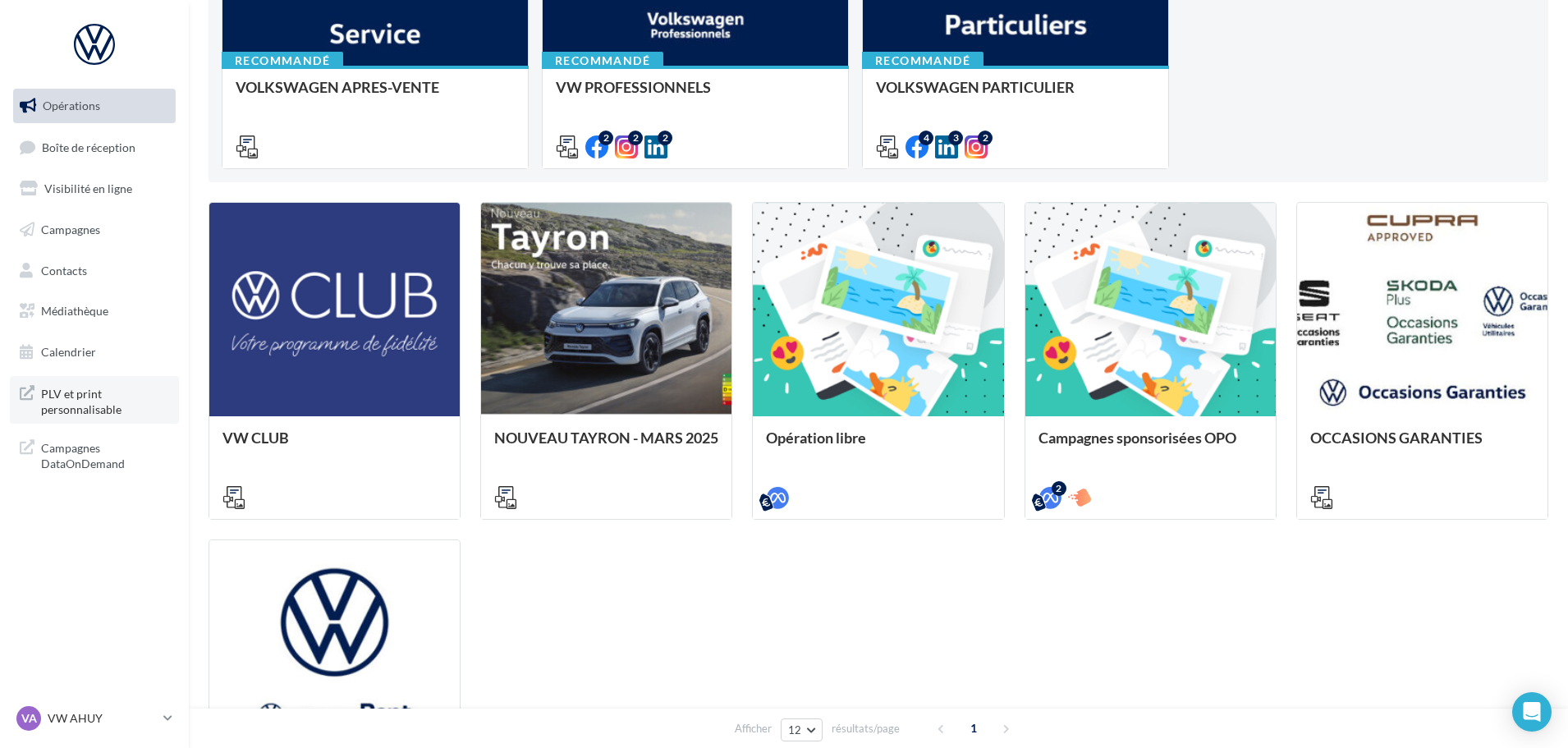 click on "PLV et print personnalisable" at bounding box center (94, 400) 